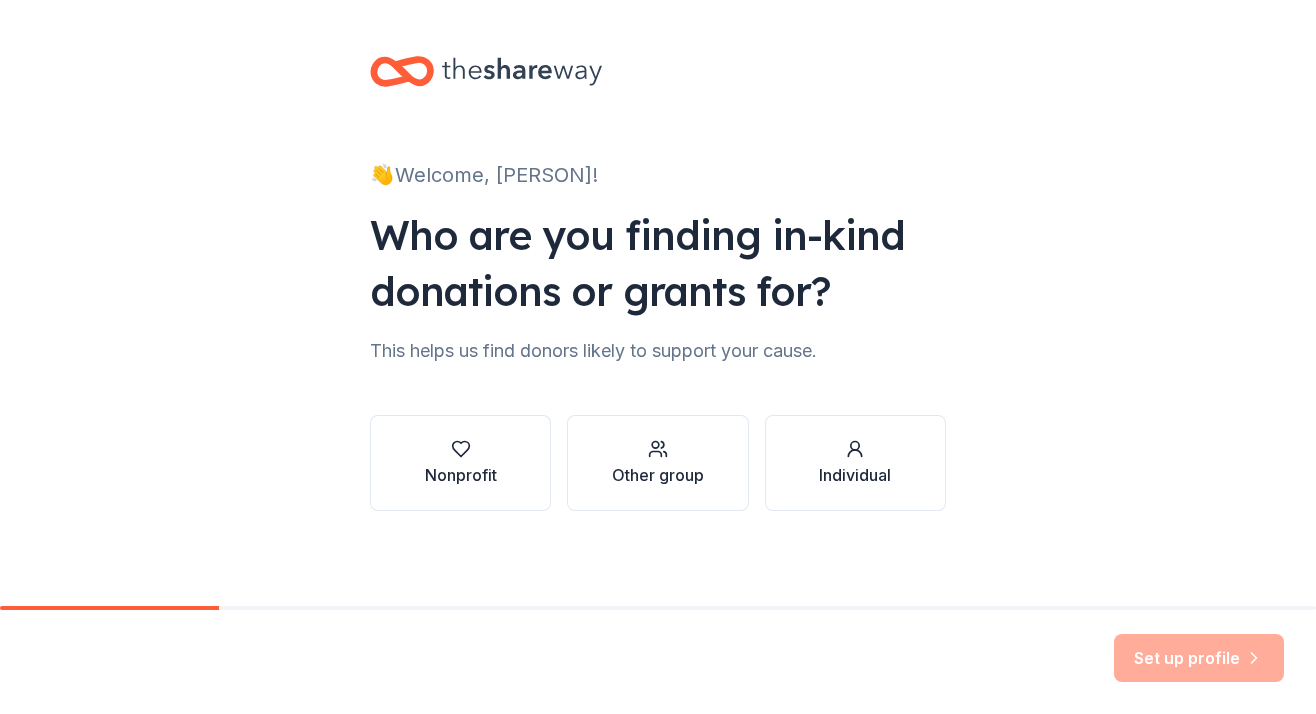 scroll, scrollTop: 0, scrollLeft: 0, axis: both 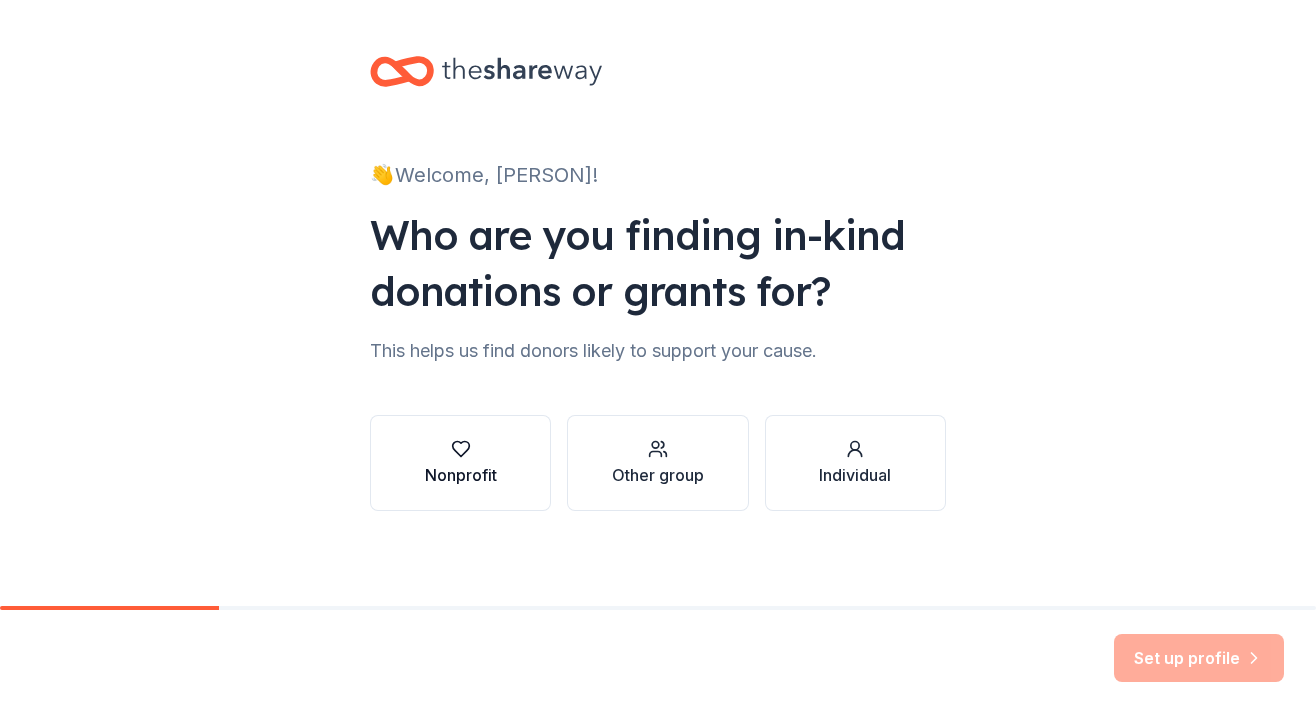 click on "Nonprofit" at bounding box center (461, 475) 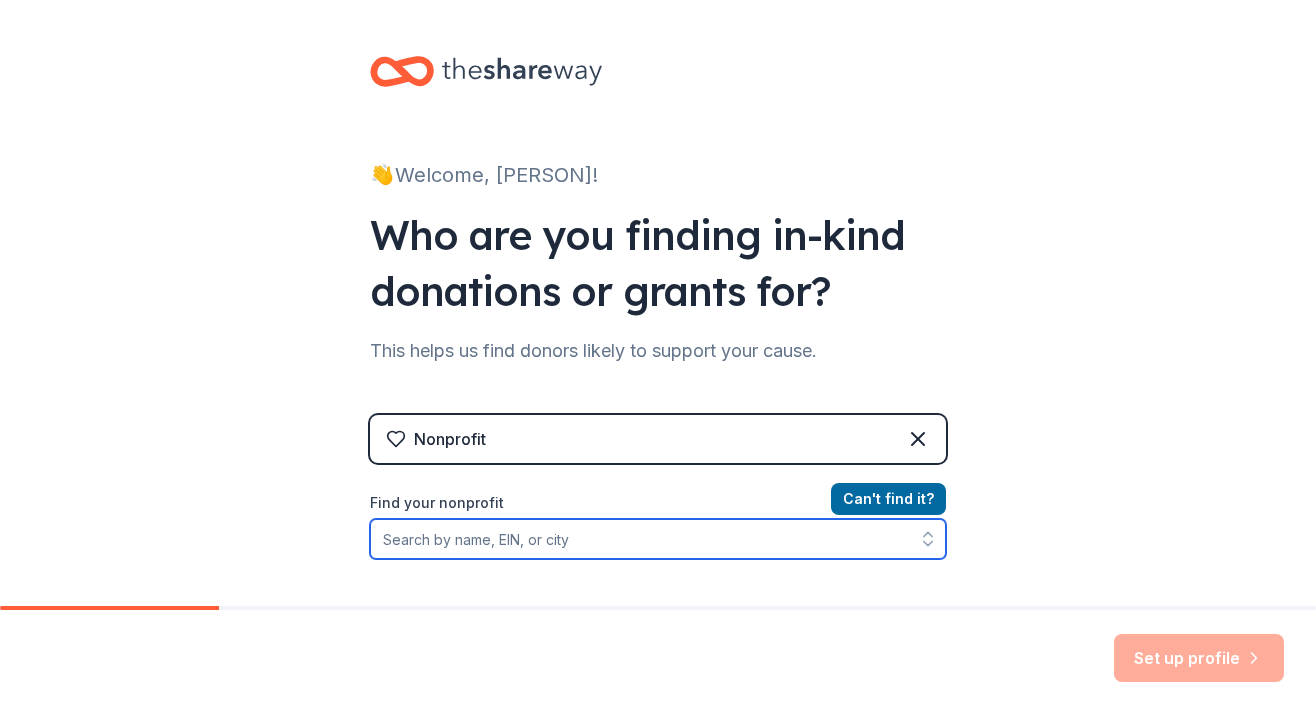 click on "Find your nonprofit" at bounding box center (658, 539) 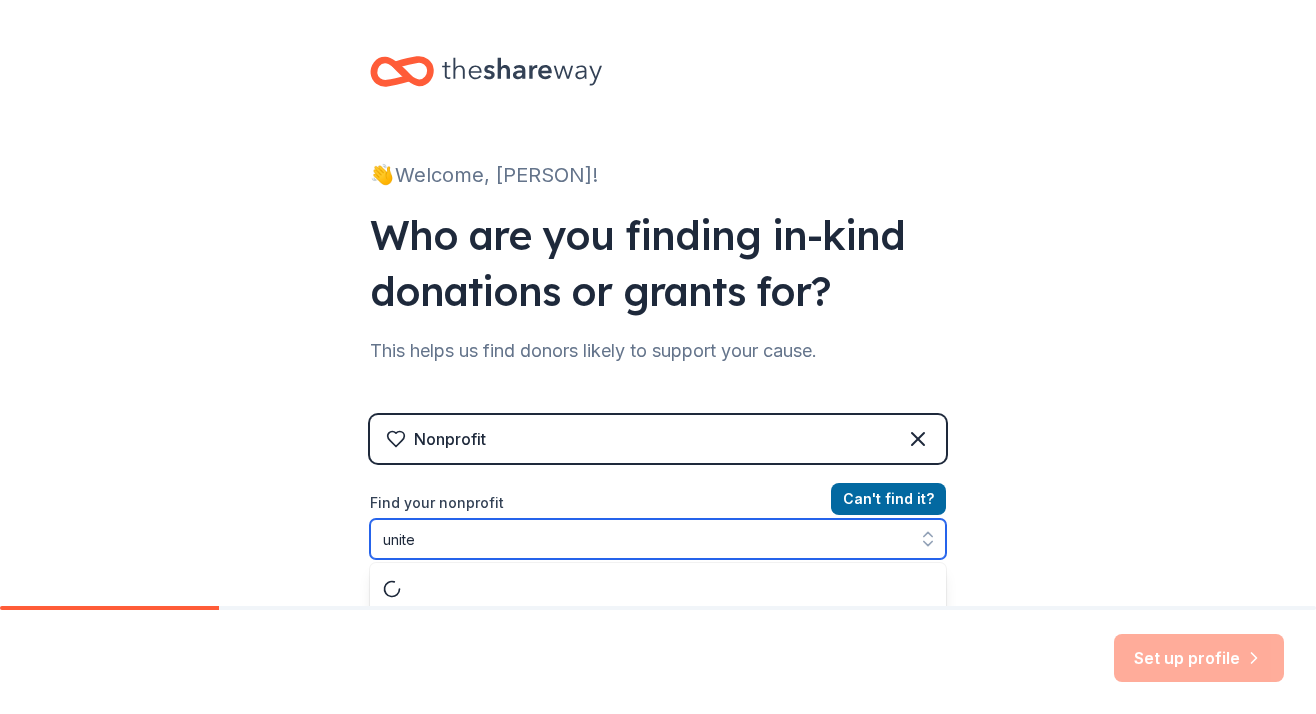 scroll, scrollTop: 53, scrollLeft: 0, axis: vertical 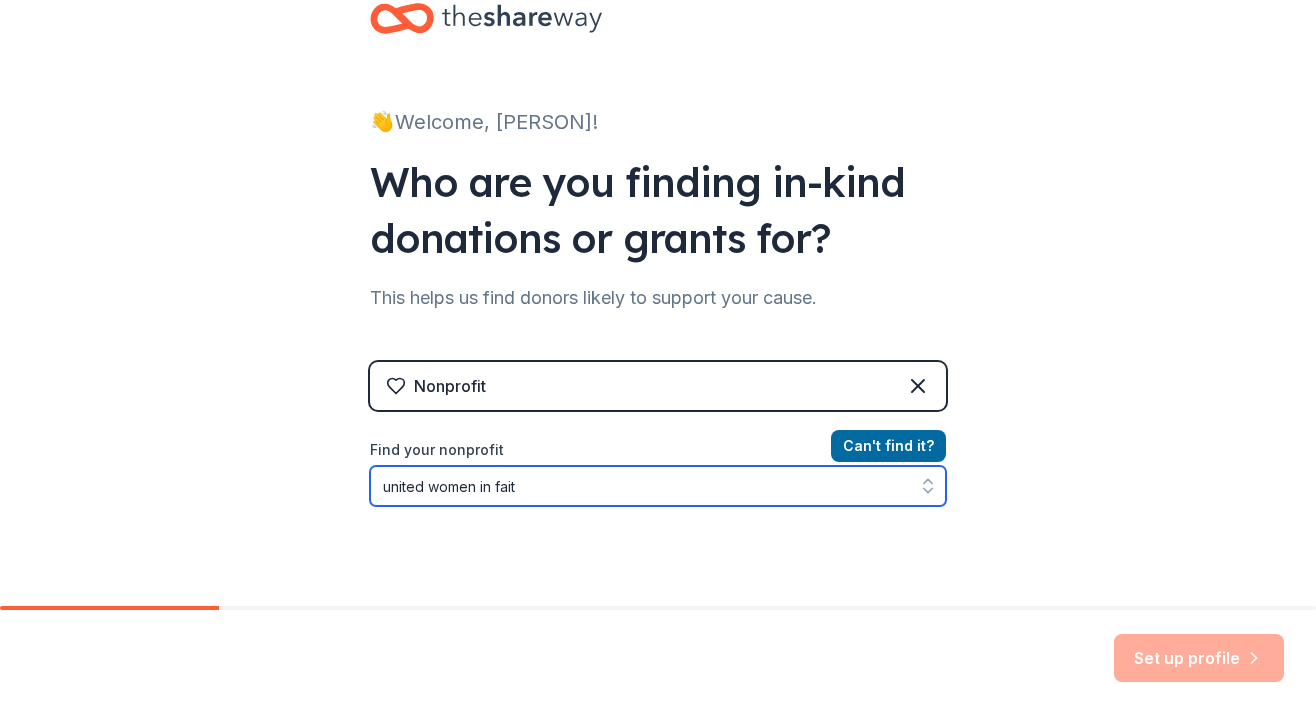 type on "united women in faith" 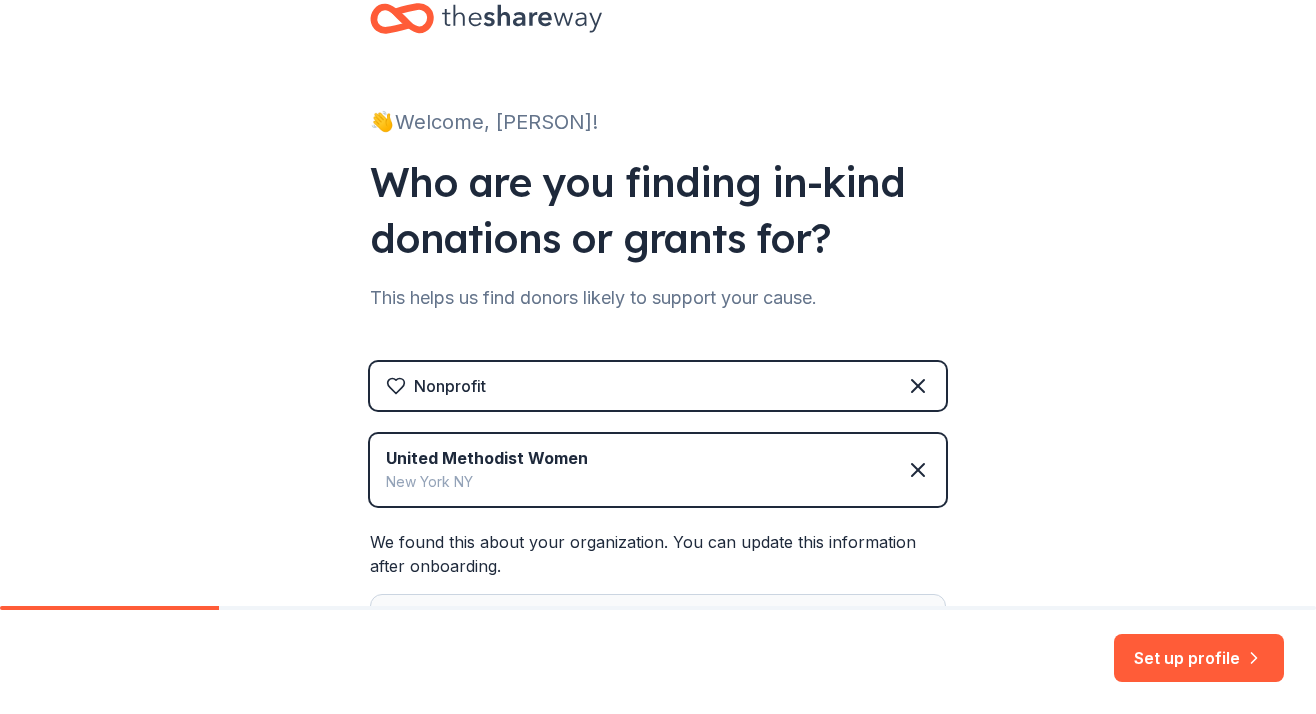 click on "Nonprofit" at bounding box center [658, 386] 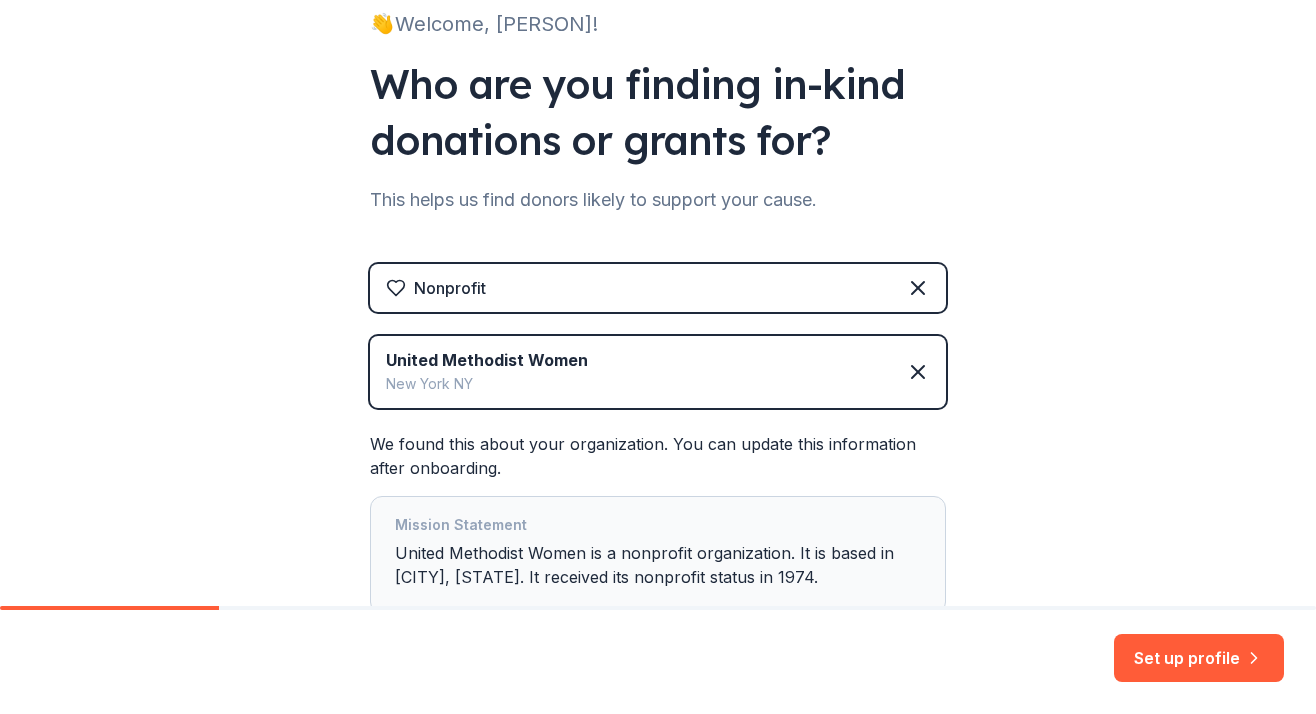 scroll, scrollTop: 297, scrollLeft: 0, axis: vertical 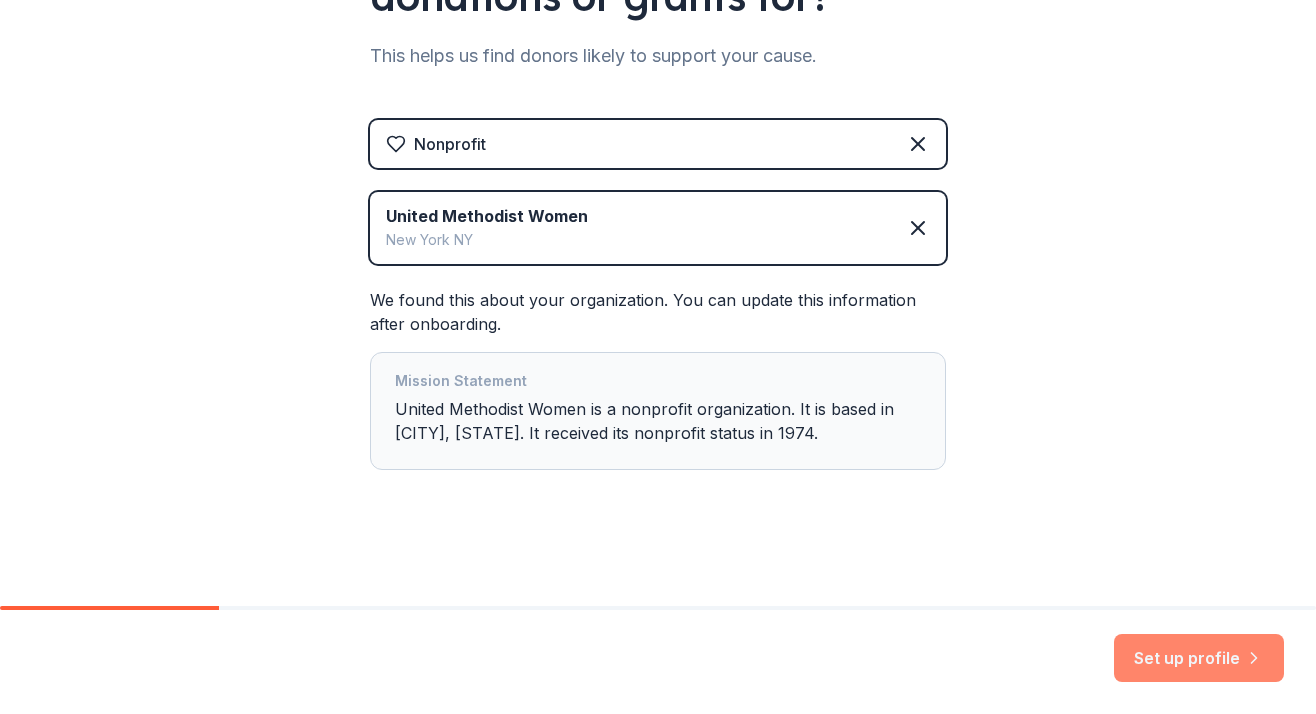 click on "Set up profile" at bounding box center (1199, 658) 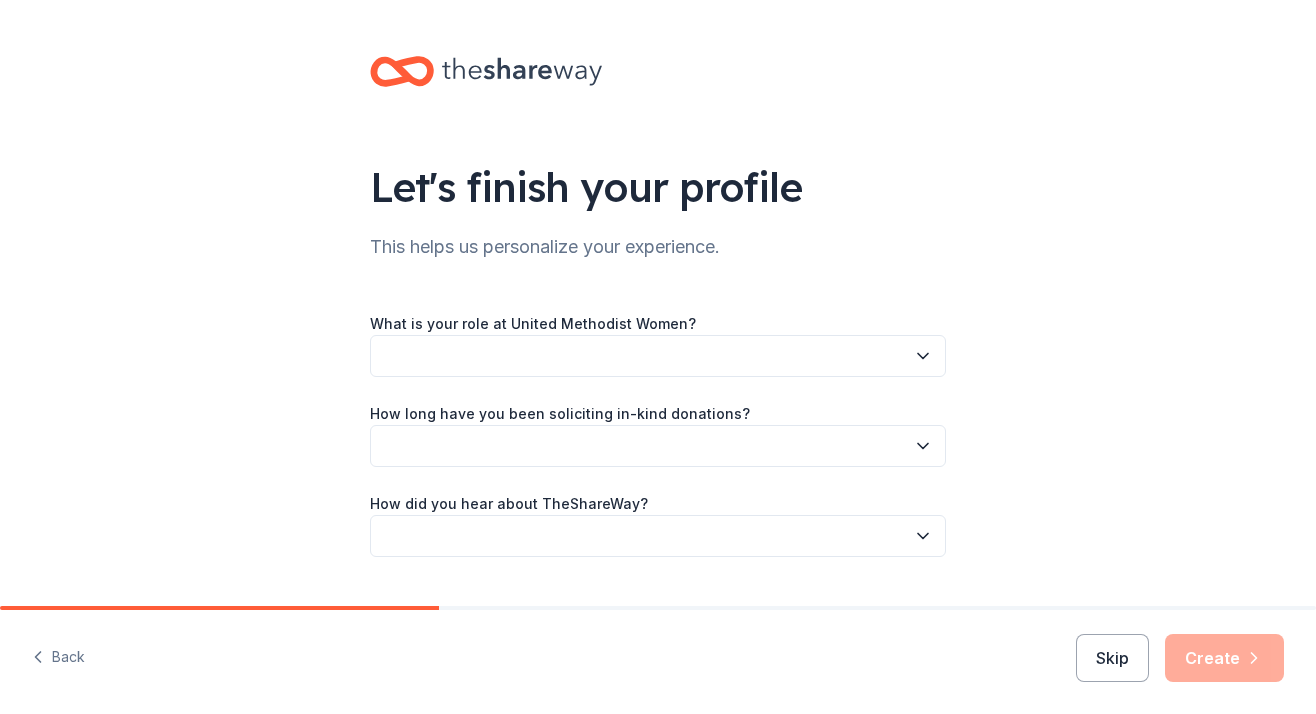click 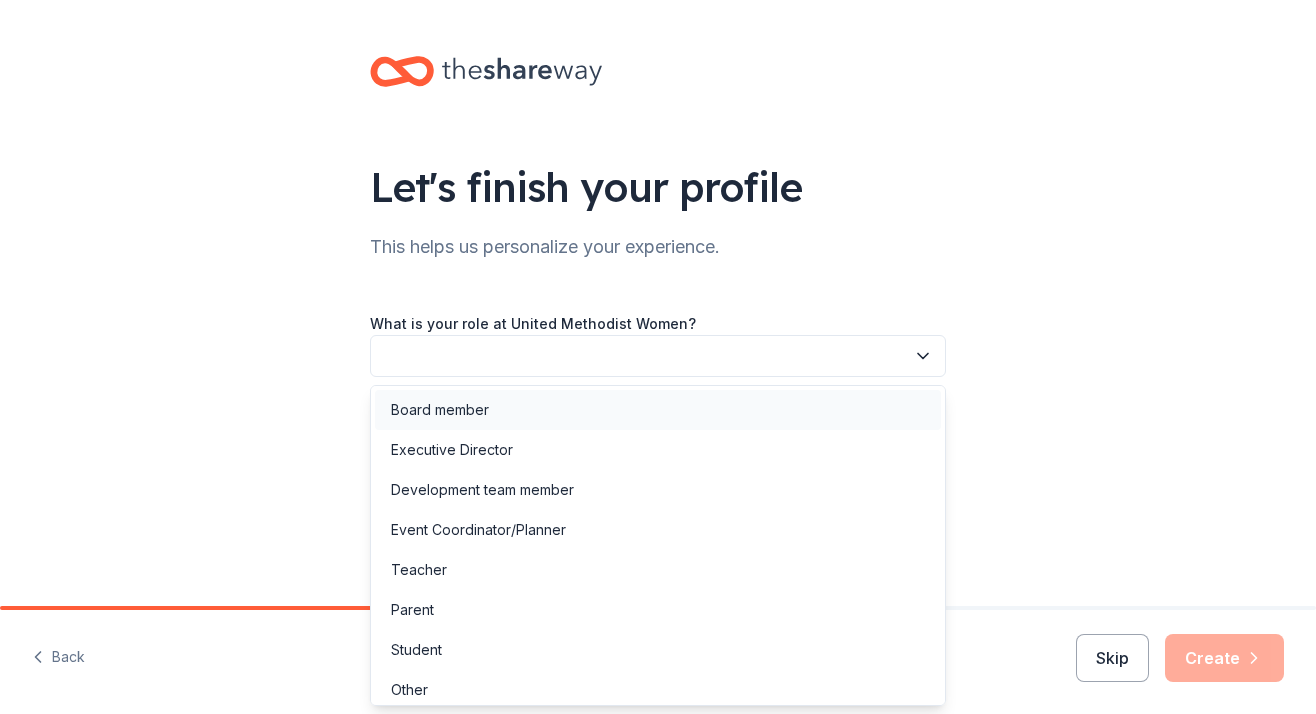 click on "Board member" at bounding box center (658, 410) 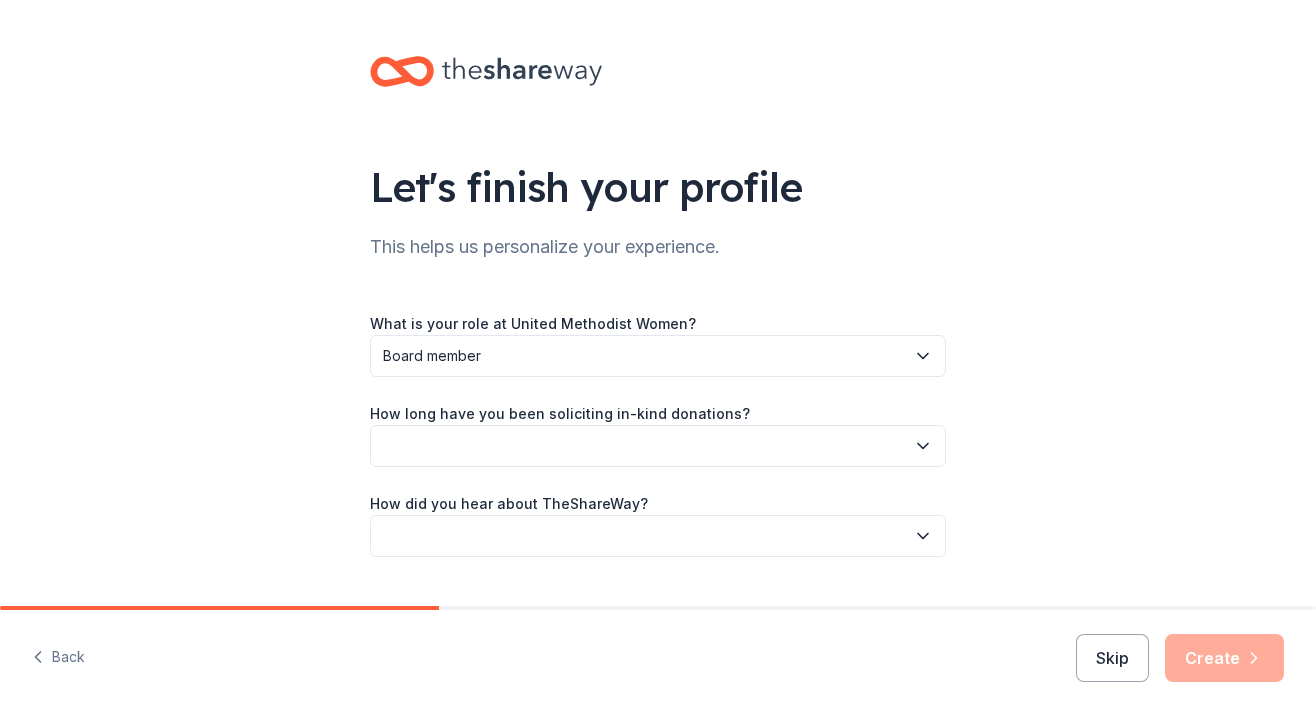 click on "How long have you been soliciting in-kind donations?" at bounding box center [658, 434] 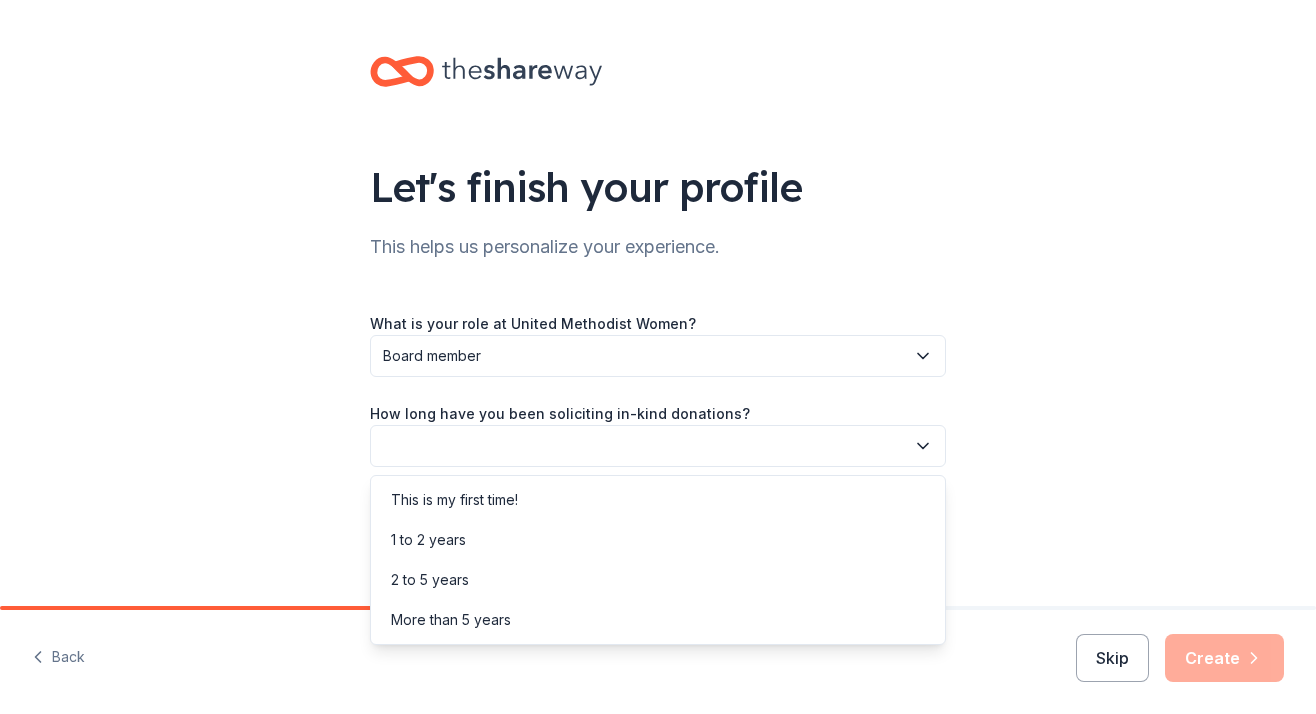 click 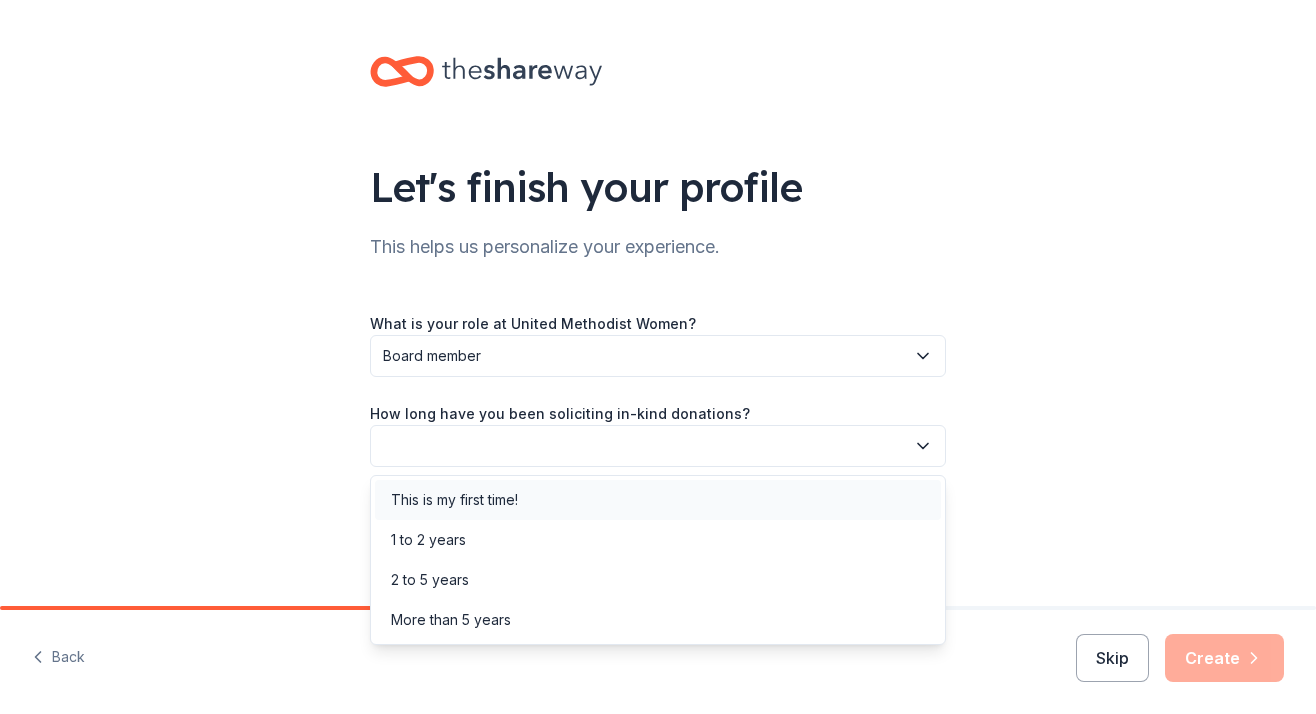 click on "This is my first time!" at bounding box center [658, 500] 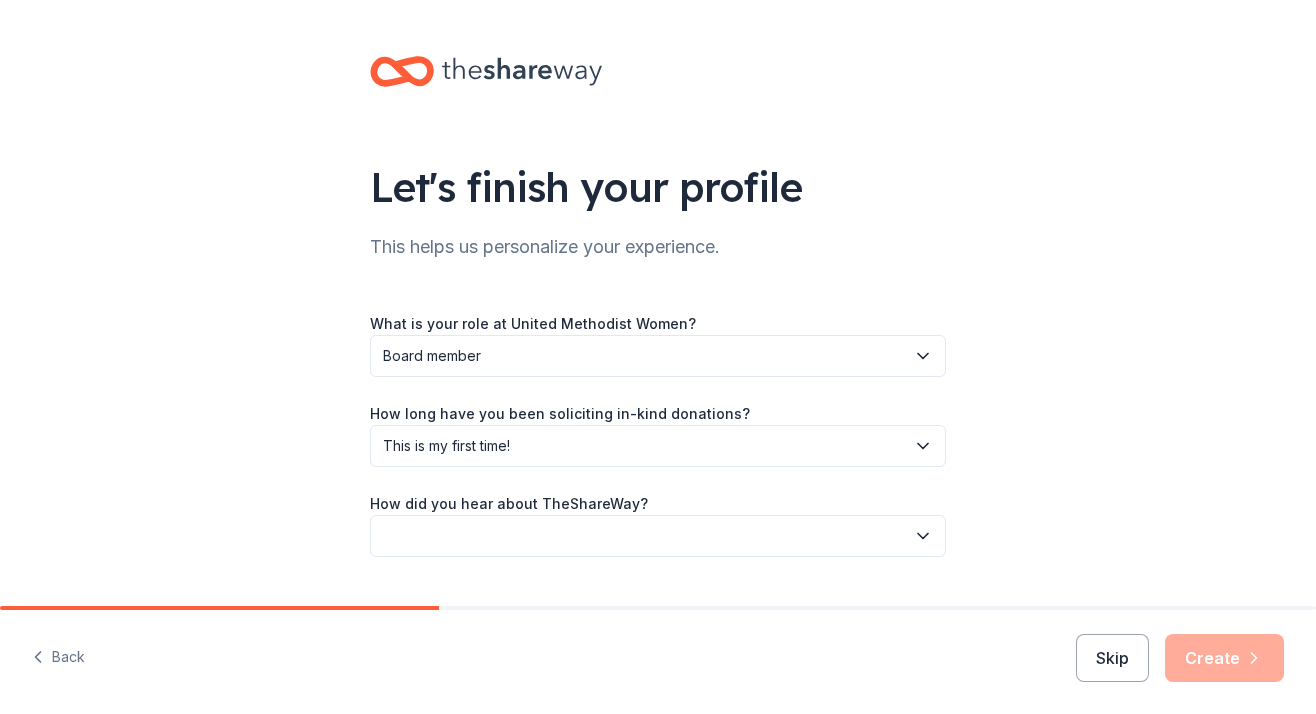 click at bounding box center [658, 536] 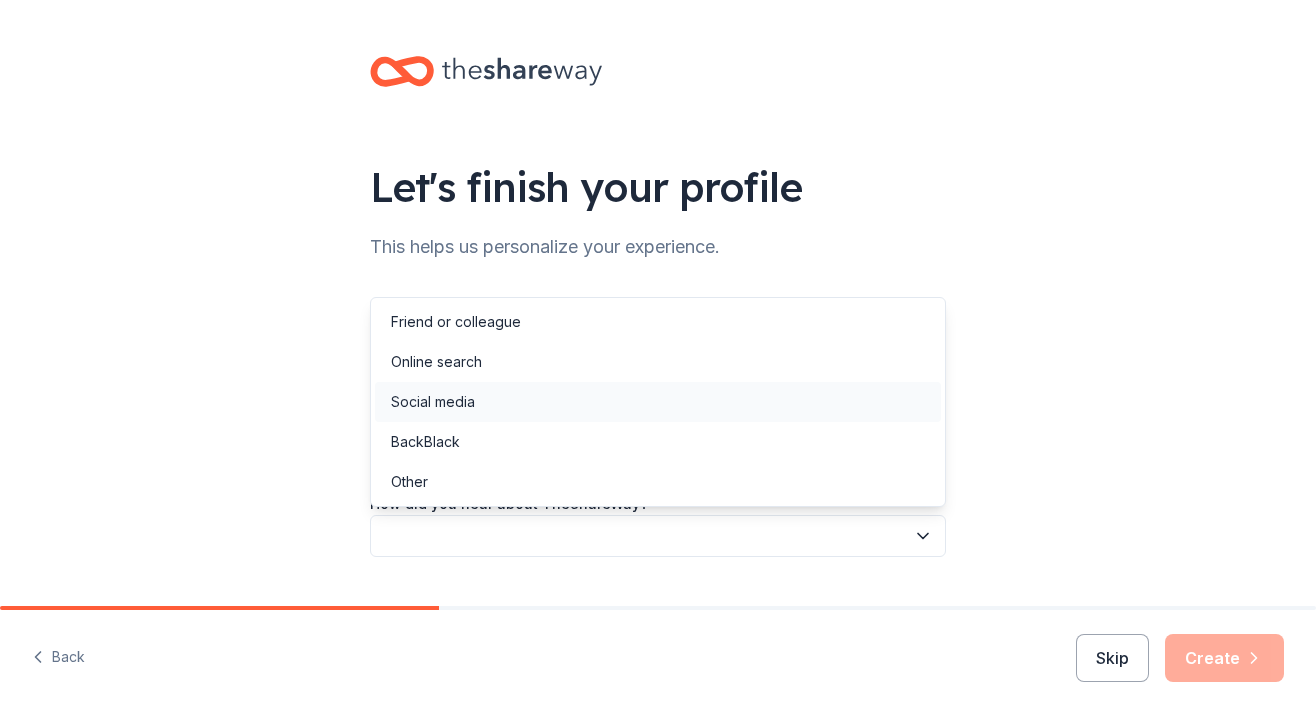 click on "Social media" at bounding box center (658, 402) 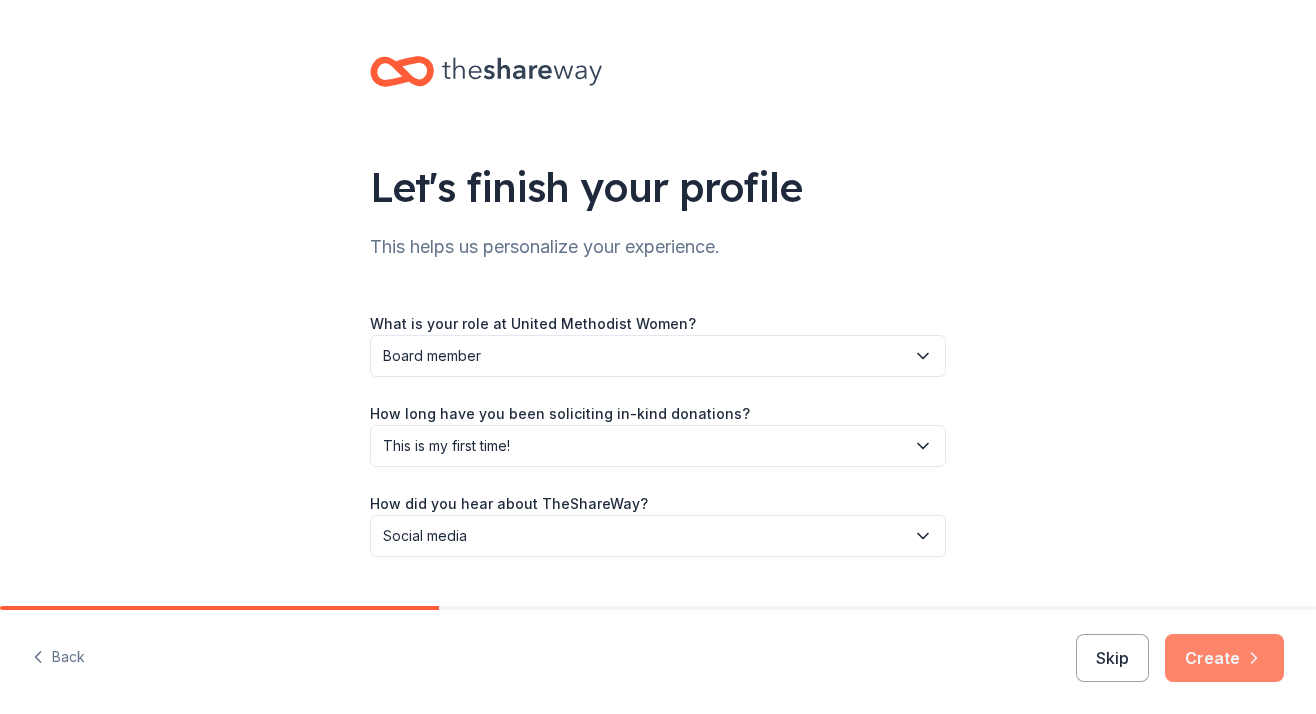 click on "Create" at bounding box center [1224, 658] 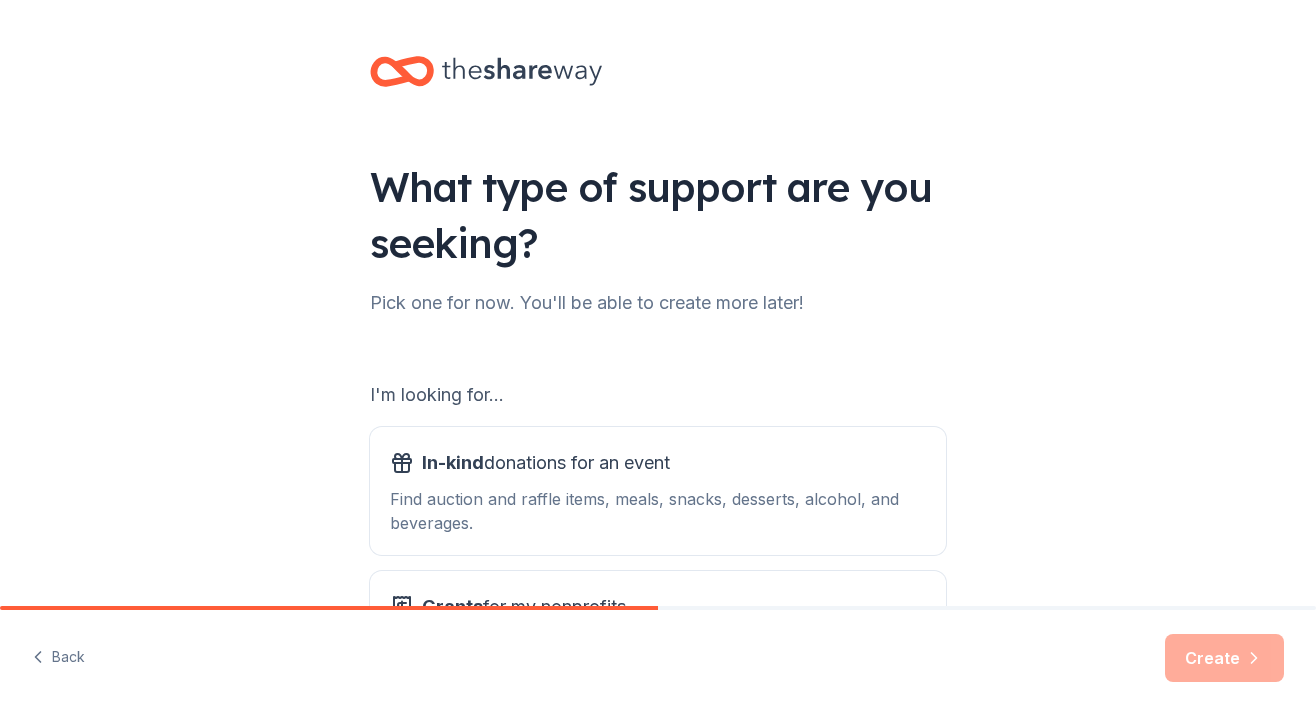 click on "What type of support are you seeking? Pick one for now. You'll be able to create more later! I'm looking for...   In-kind  donations for an event Find auction and raffle items, meals, snacks, desserts, alcohol, and beverages.   Grants  for my nonprofits Find grants for projects & programming, general operations, capital, scholarship, research, and more." at bounding box center (658, 403) 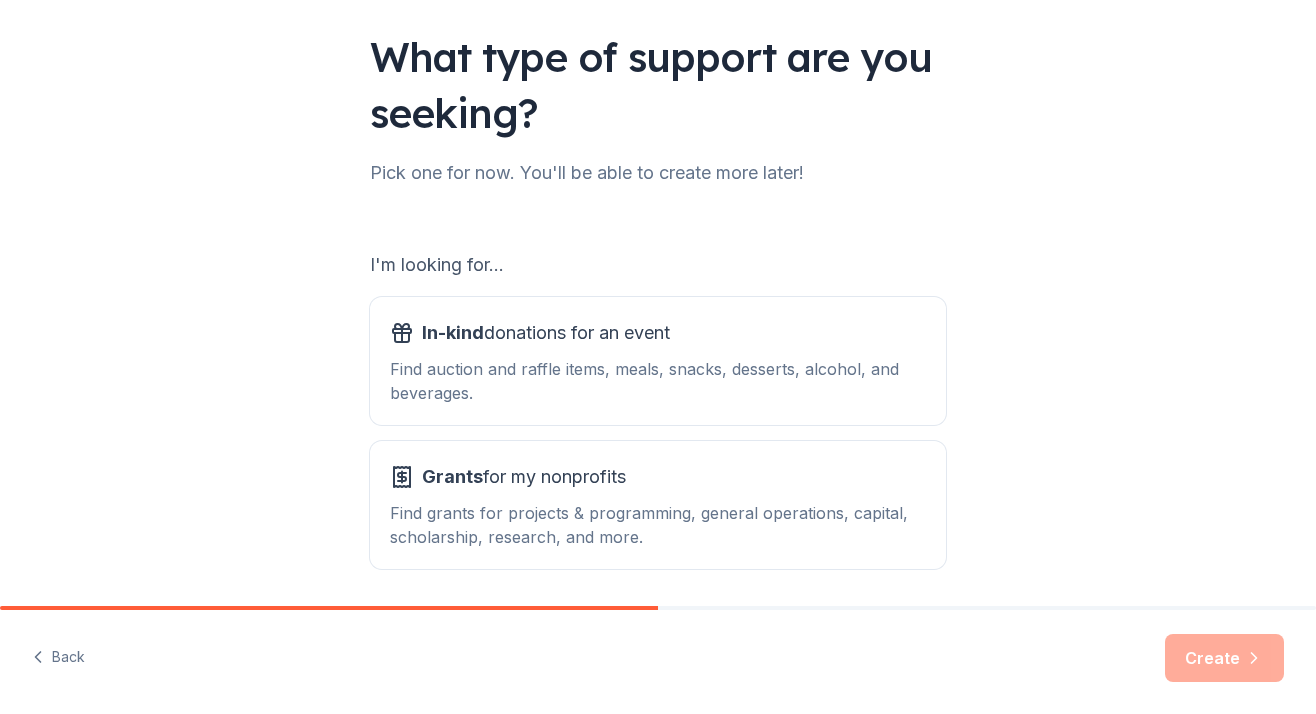 scroll, scrollTop: 202, scrollLeft: 0, axis: vertical 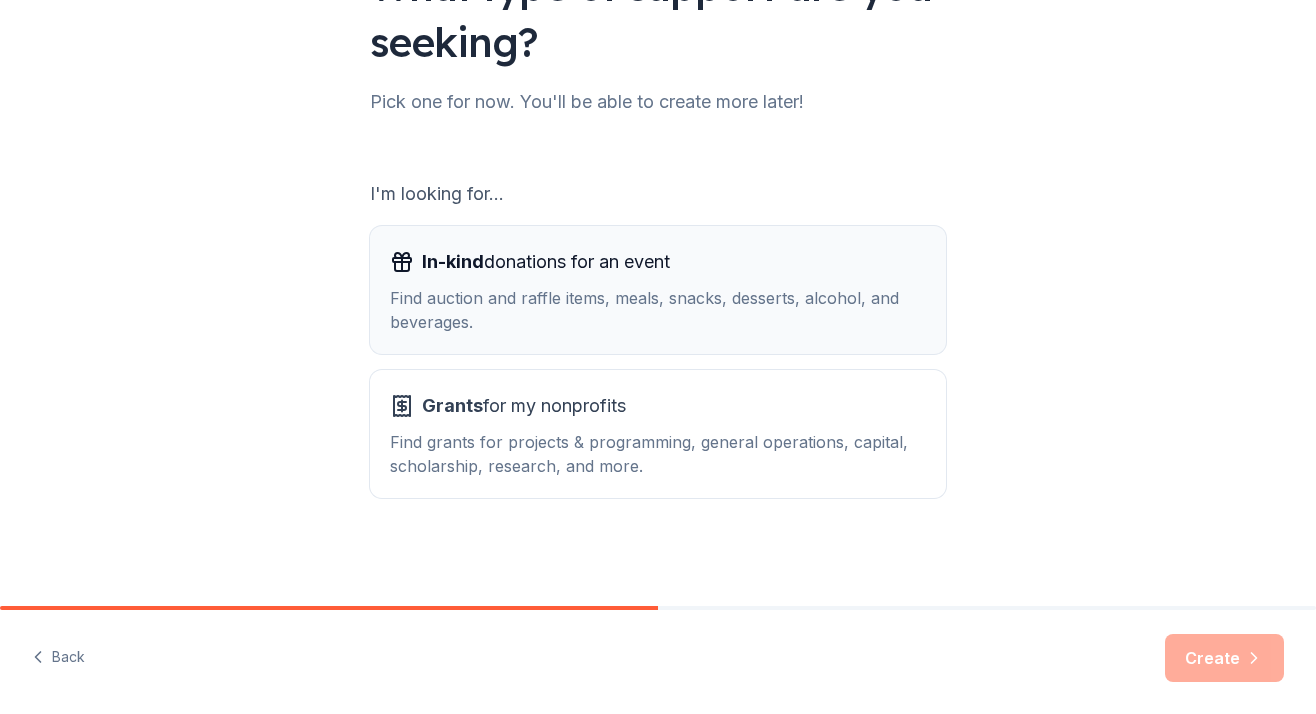 click on "In-kind  donations for an event Find auction and raffle items, meals, snacks, desserts, alcohol, and beverages." at bounding box center (658, 290) 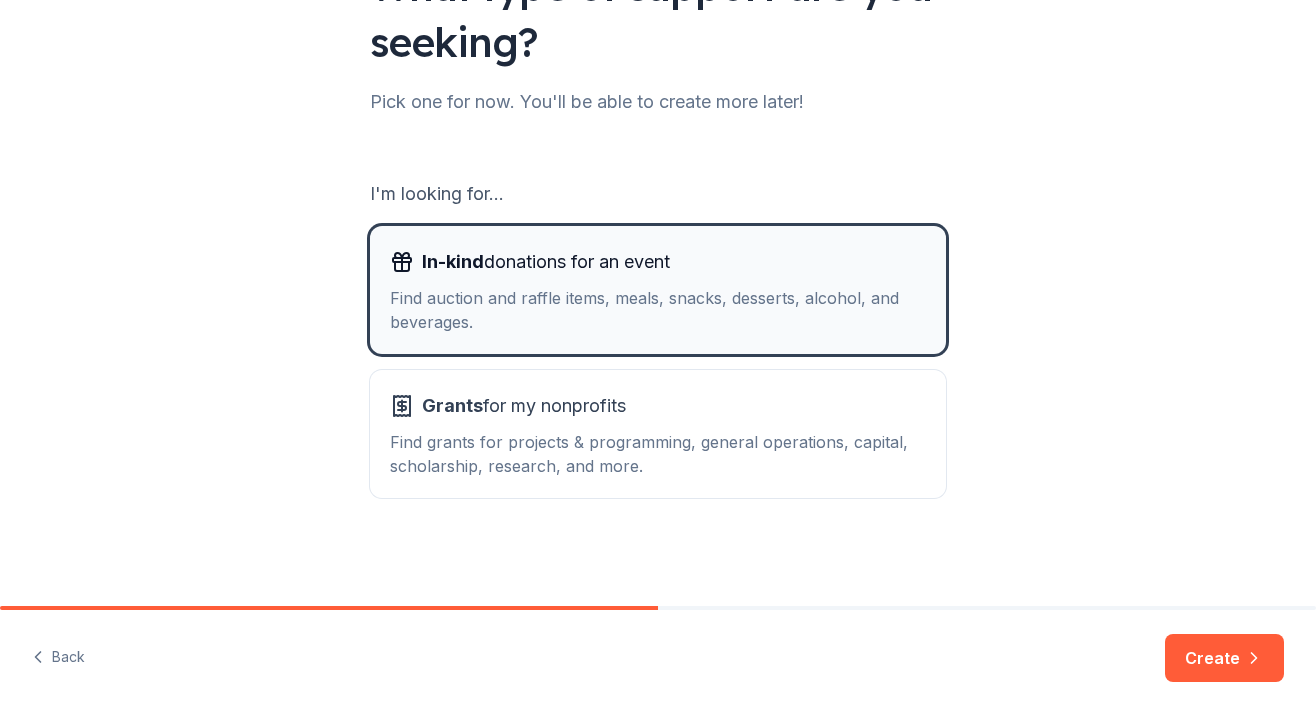 scroll, scrollTop: 201, scrollLeft: 0, axis: vertical 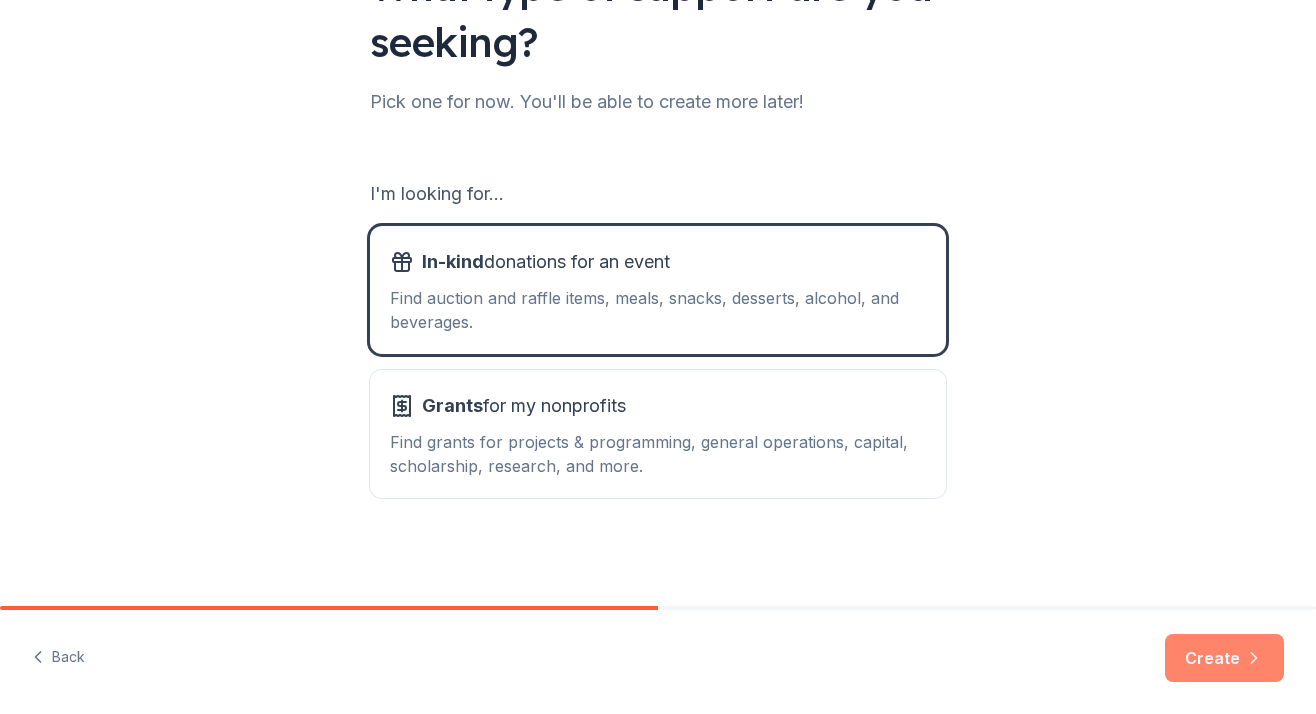 click on "Create" at bounding box center [1224, 658] 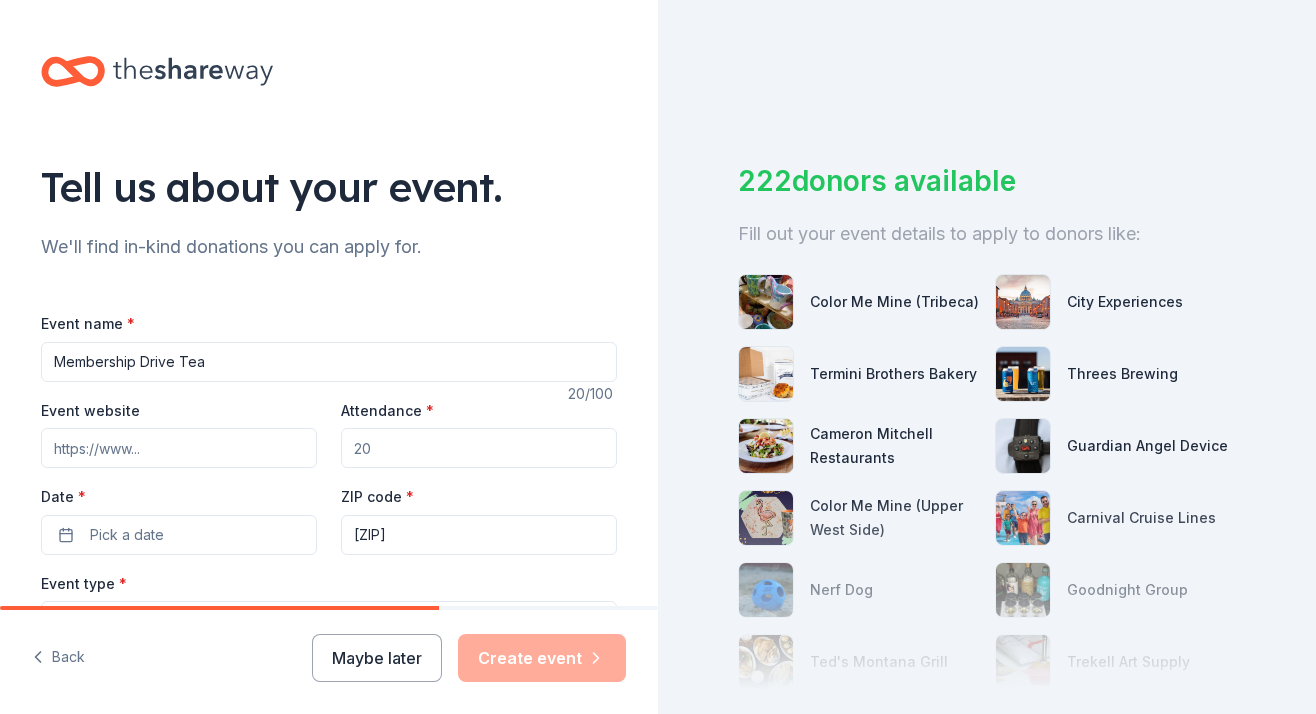 type on "Membership Drive Tea" 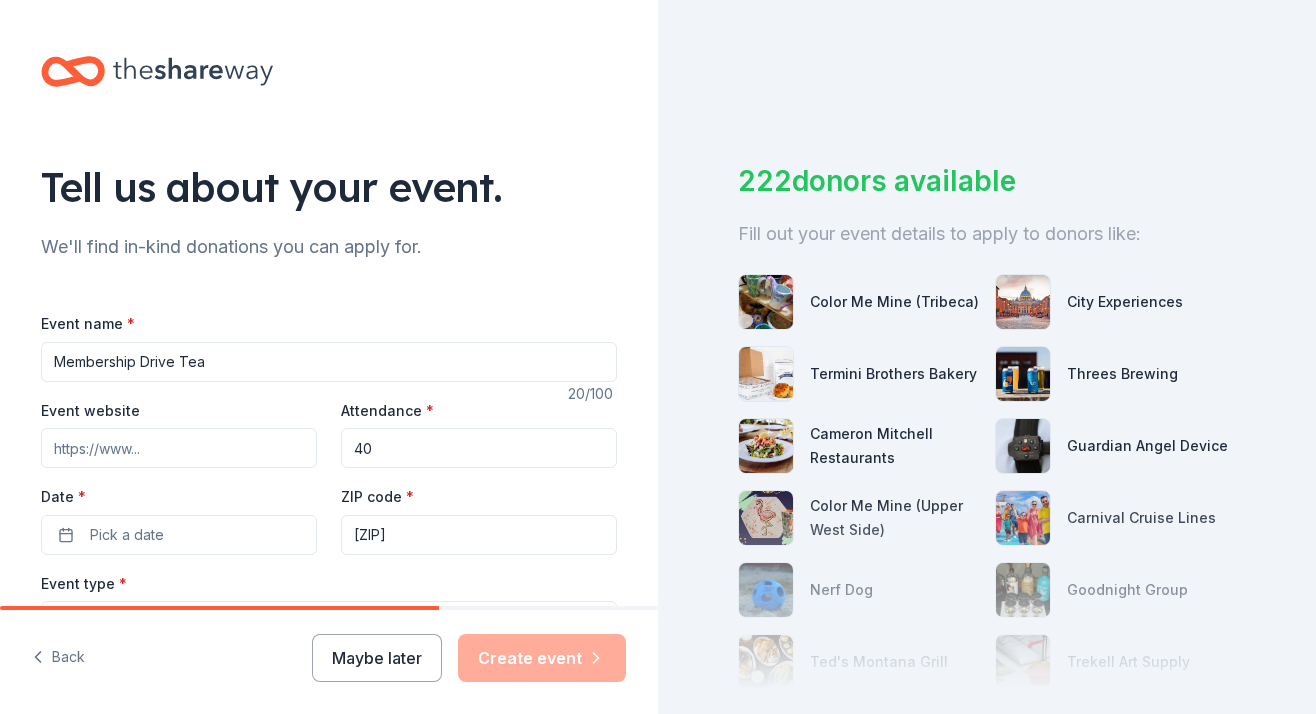 type on "40" 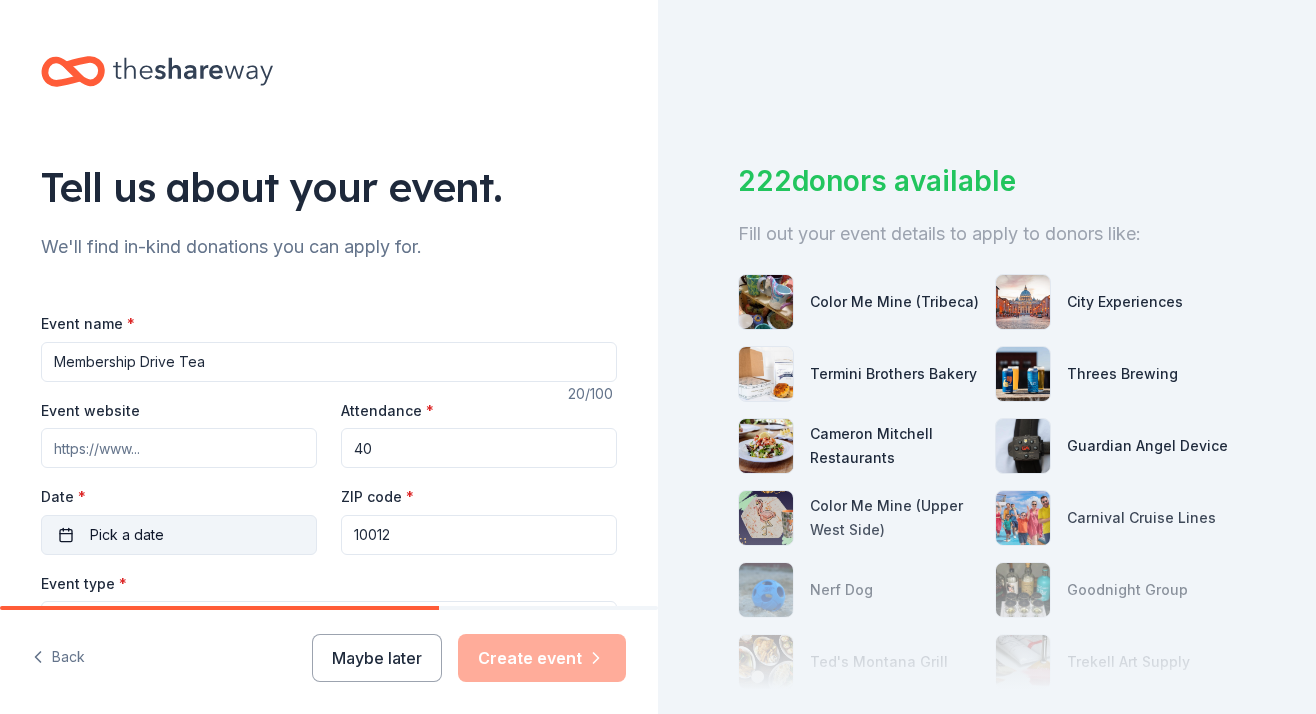 click on "Pick a date" at bounding box center [179, 535] 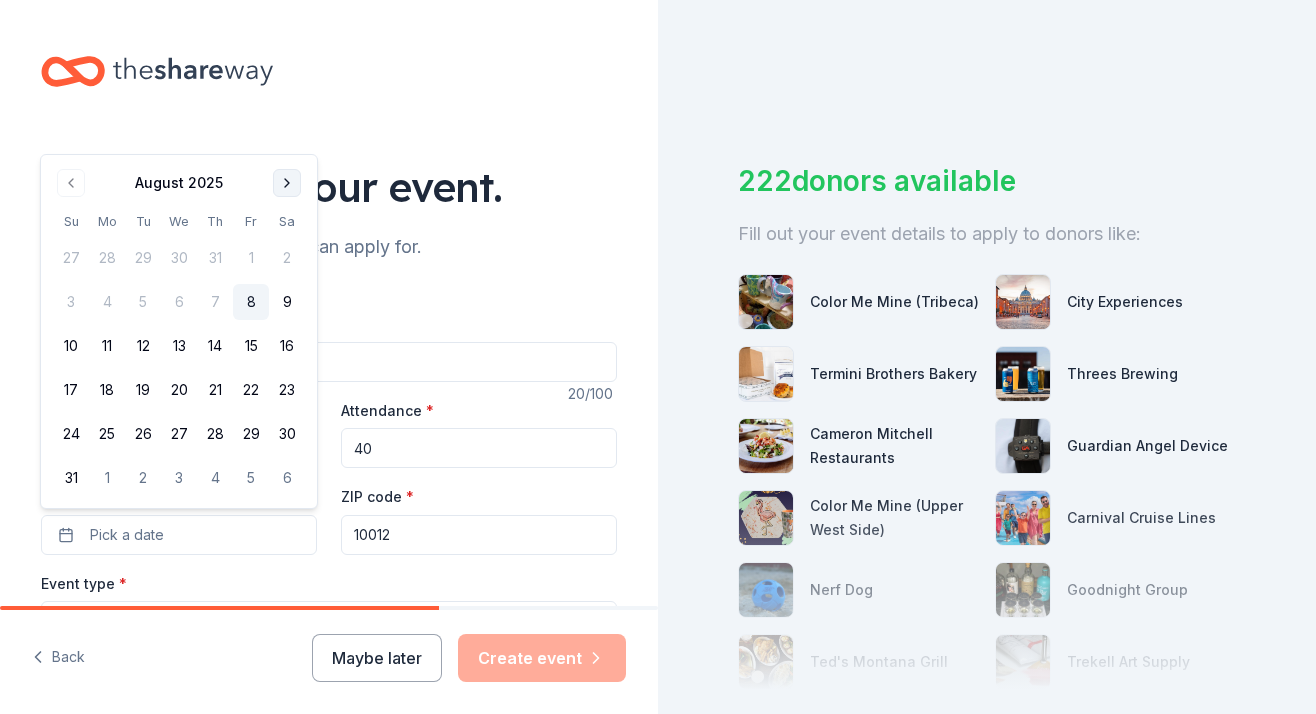 click at bounding box center (287, 183) 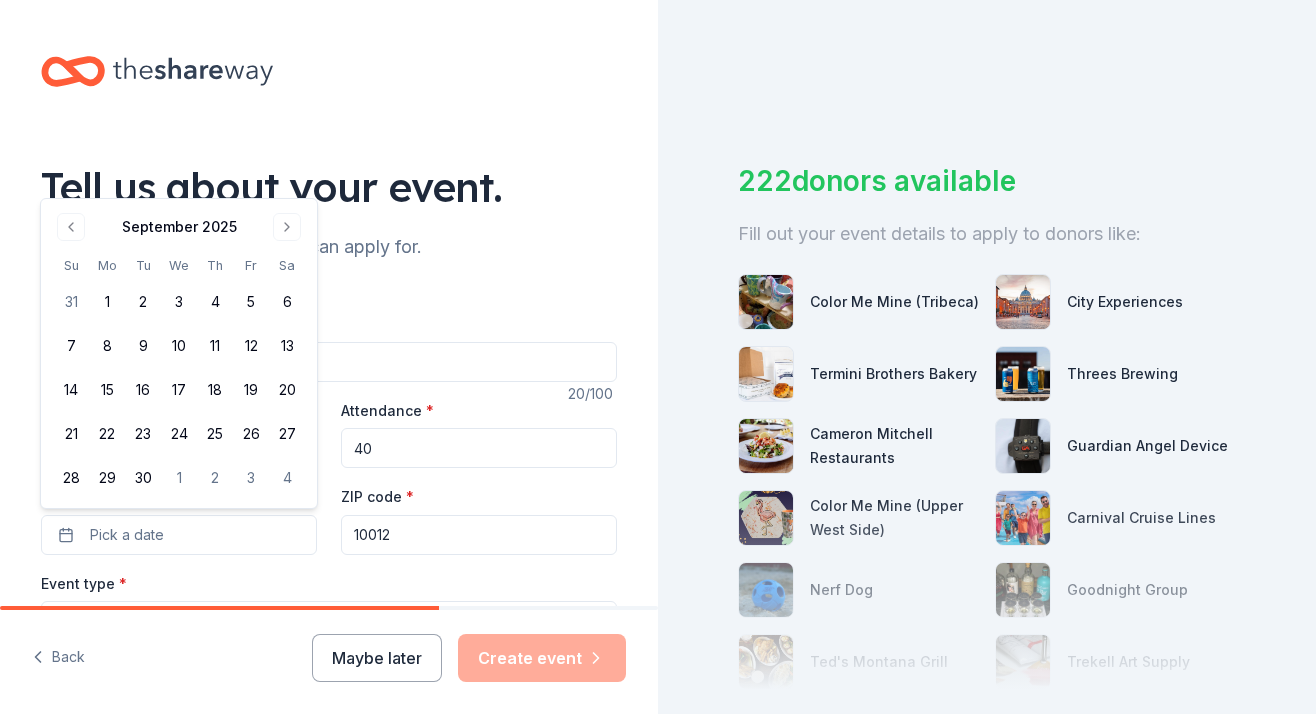click on "Tell us about your event." at bounding box center (329, 187) 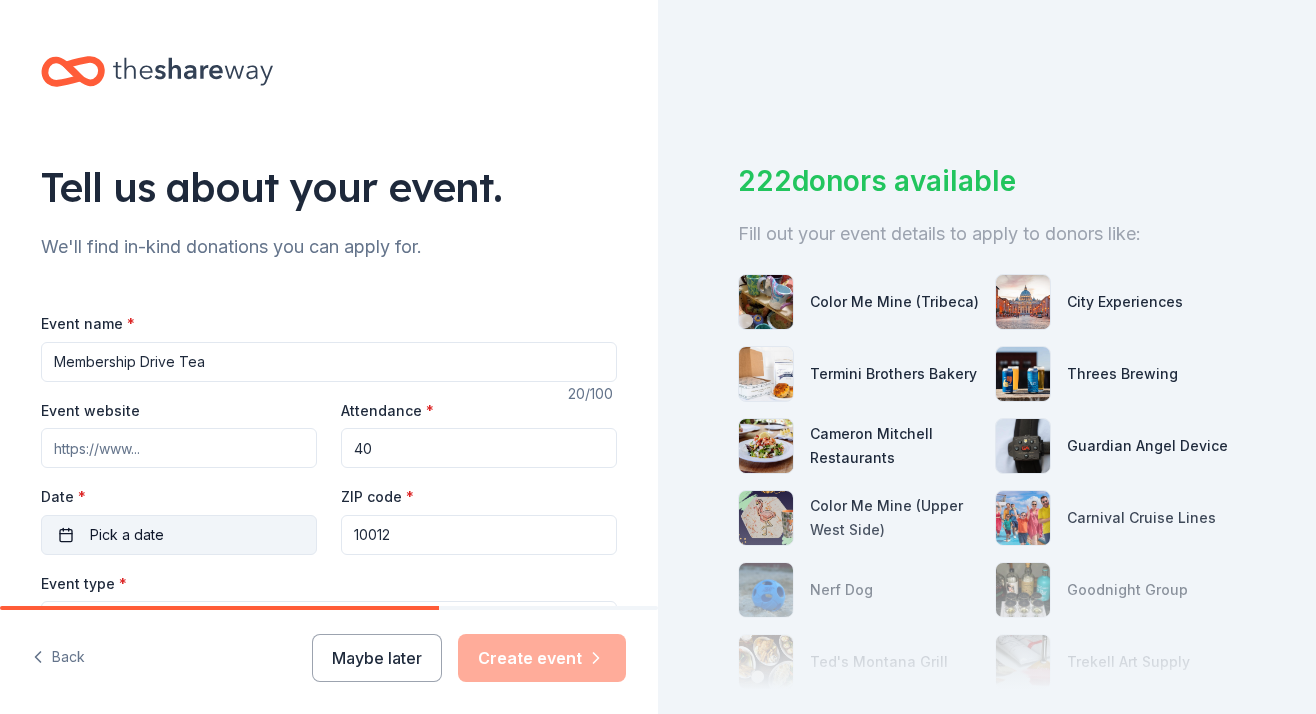 click on "Pick a date" at bounding box center [127, 535] 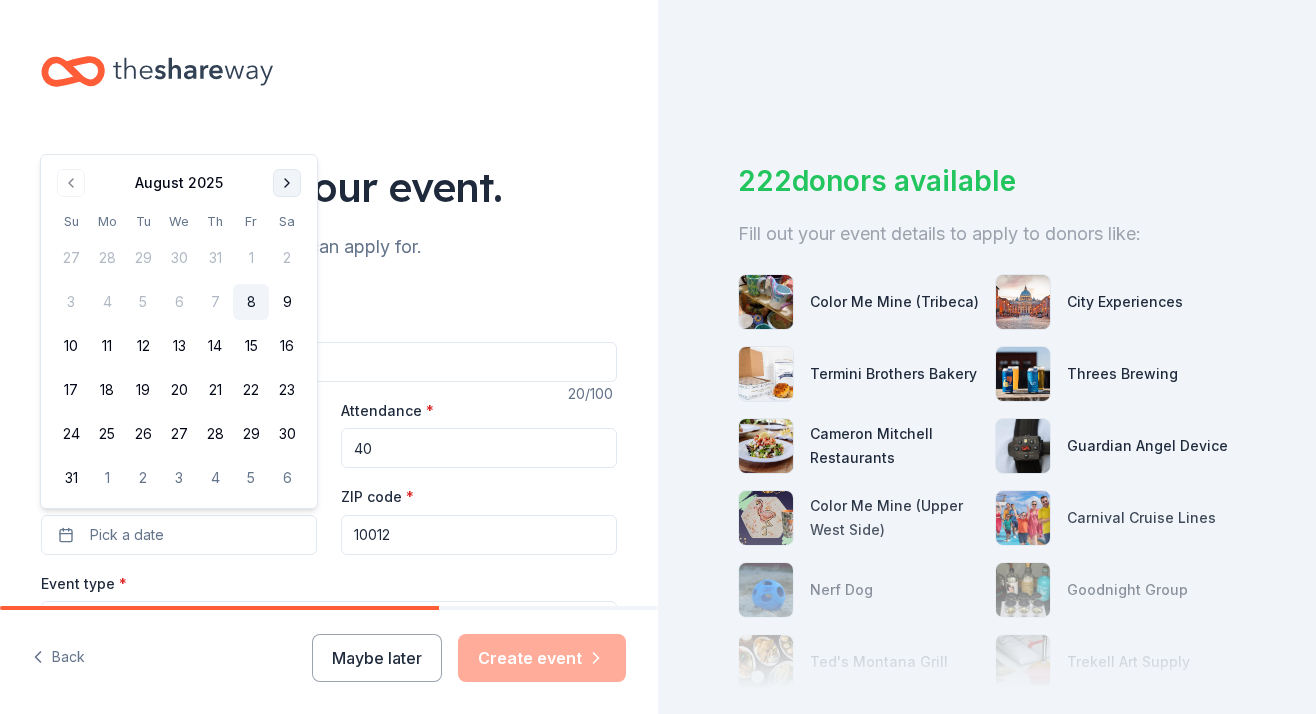 click at bounding box center [287, 183] 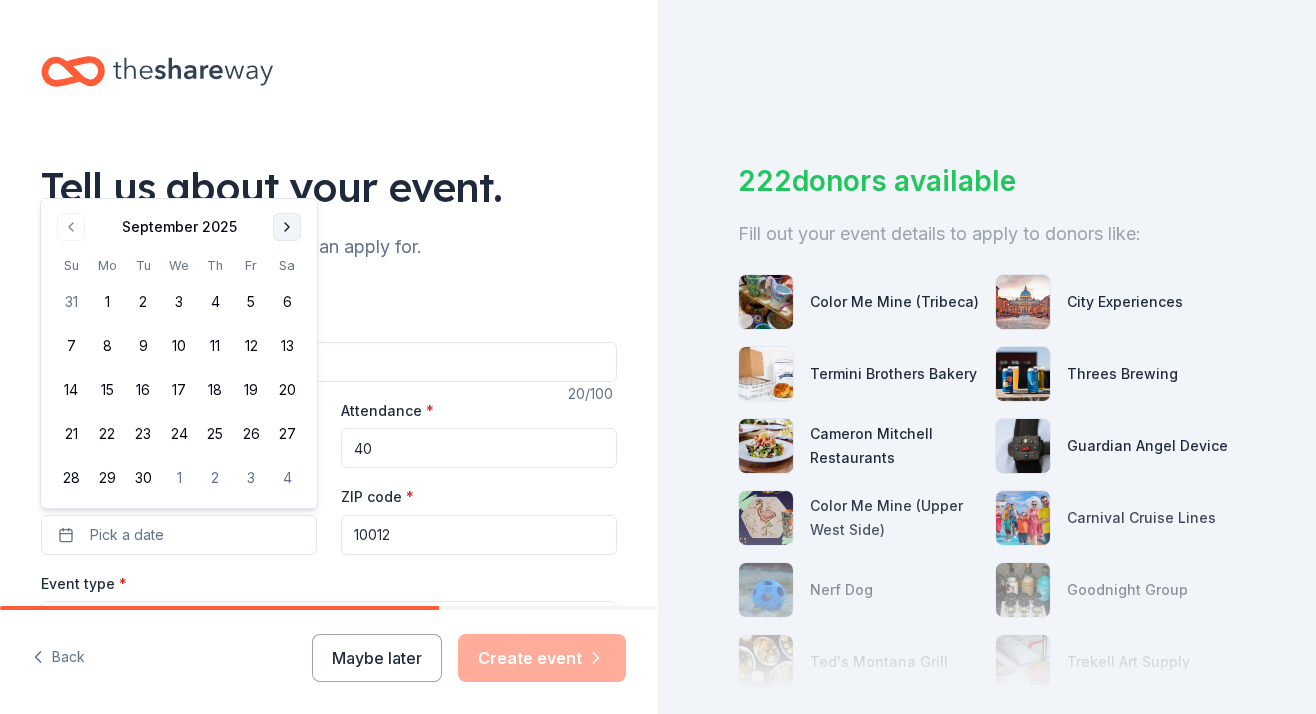 click at bounding box center [287, 227] 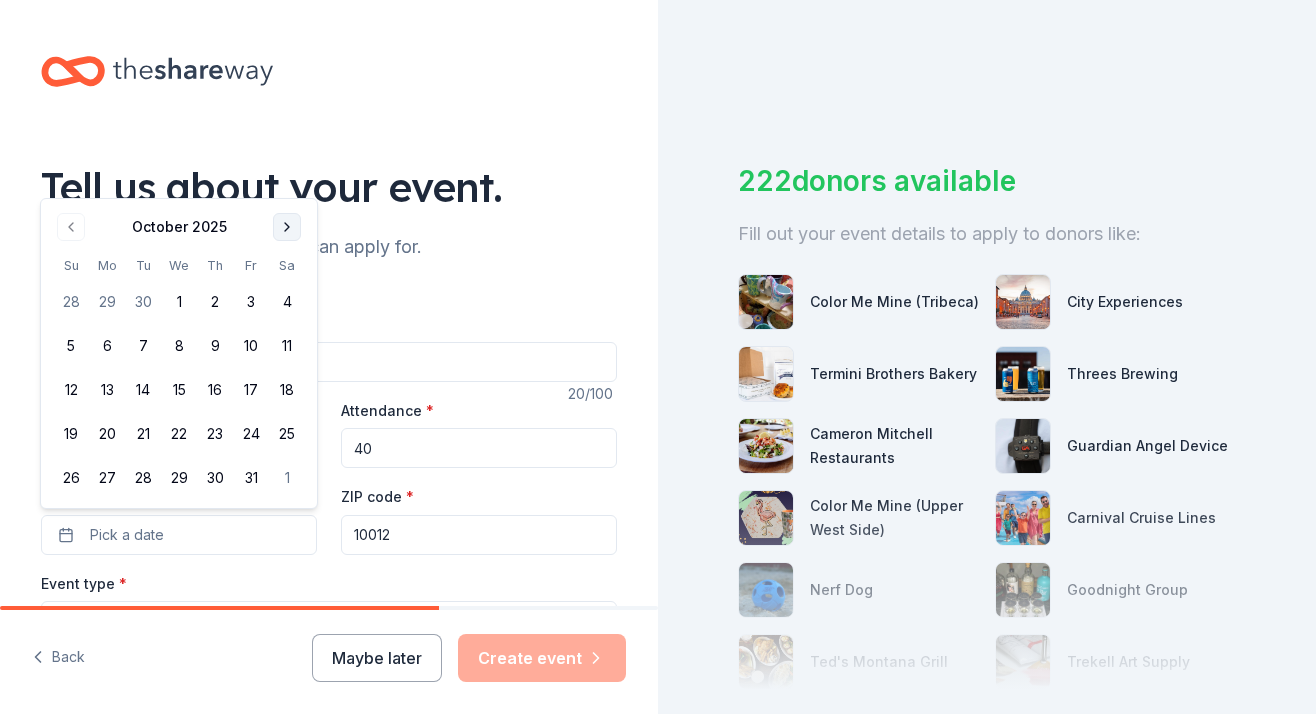 click at bounding box center [287, 227] 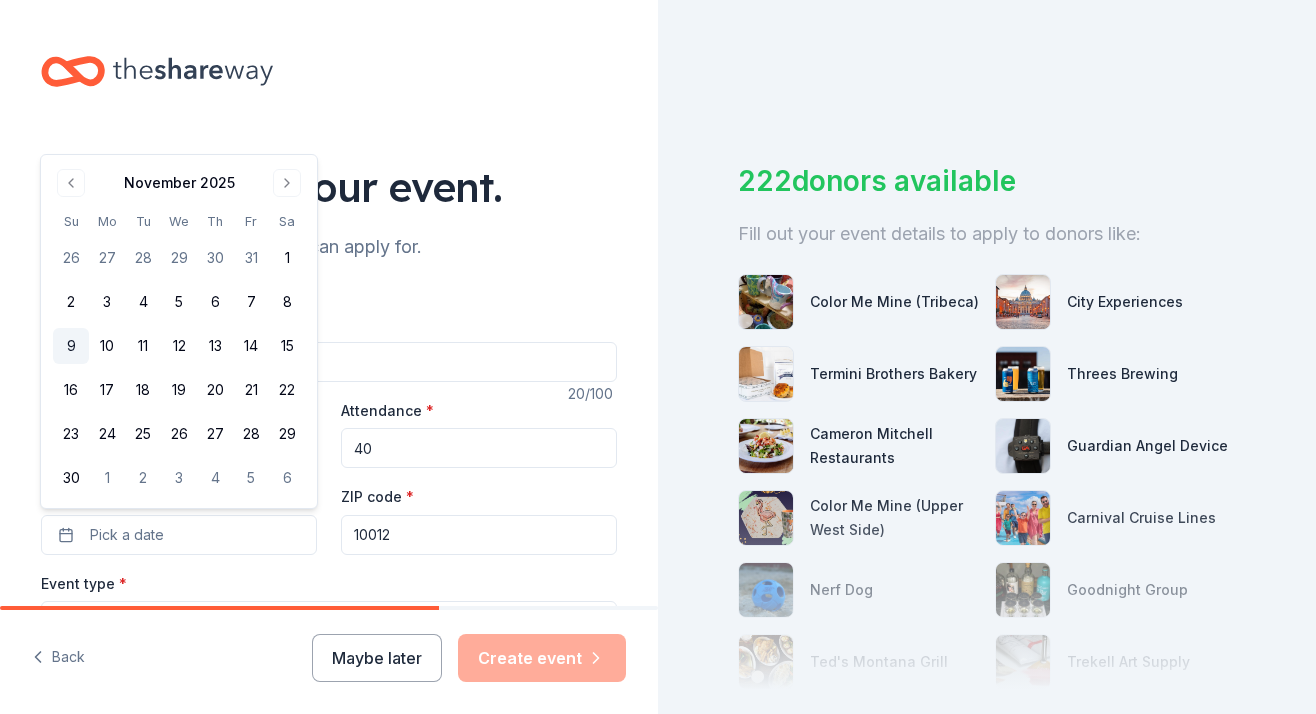 click on "9" at bounding box center (71, 346) 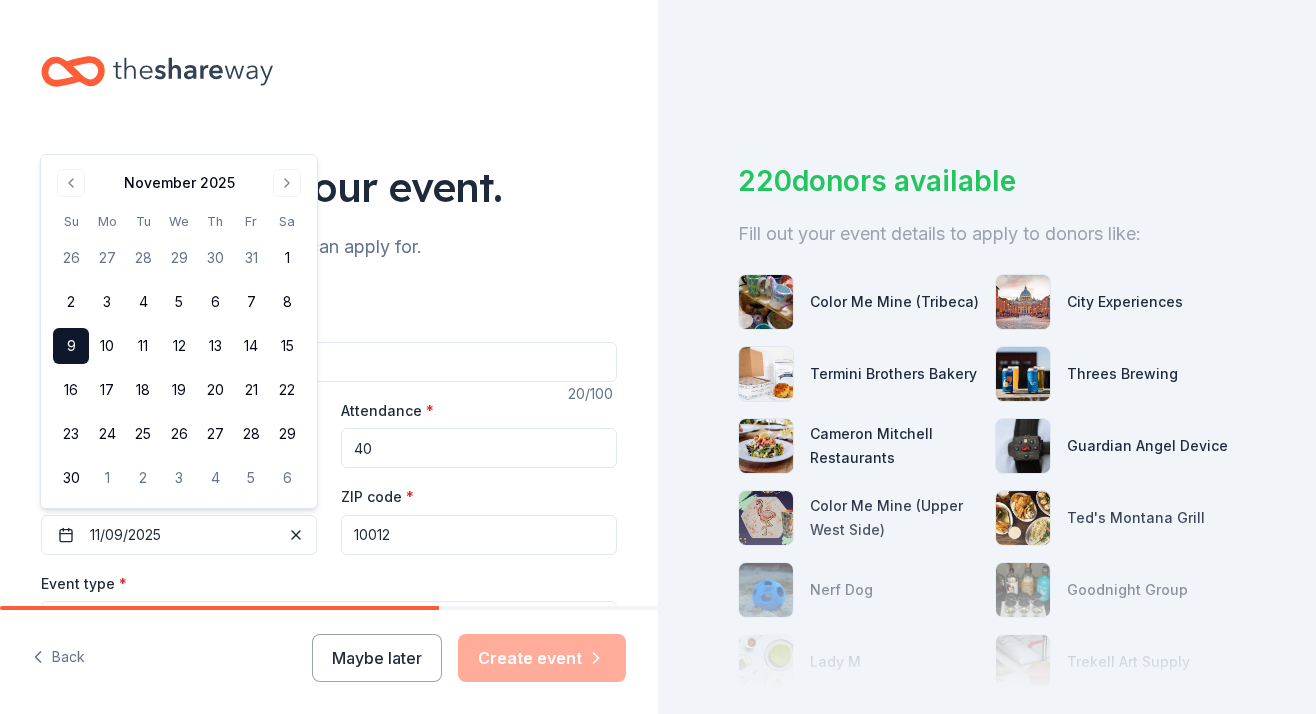 click on "Event name * Membership Drive Tea 20 /100 Event website Attendance * 40 Date * 11/09/2025 ZIP code * 10012 Event type * Select Demographic Select We use this information to help brands find events with their target demographic to sponsor their products. Mailing address Apt/unit Description What are you looking for? * Auction & raffle Meals Snacks Desserts Alcohol Beverages Send me reminders Email me reminders of donor application deadlines Recurring event" at bounding box center (329, 773) 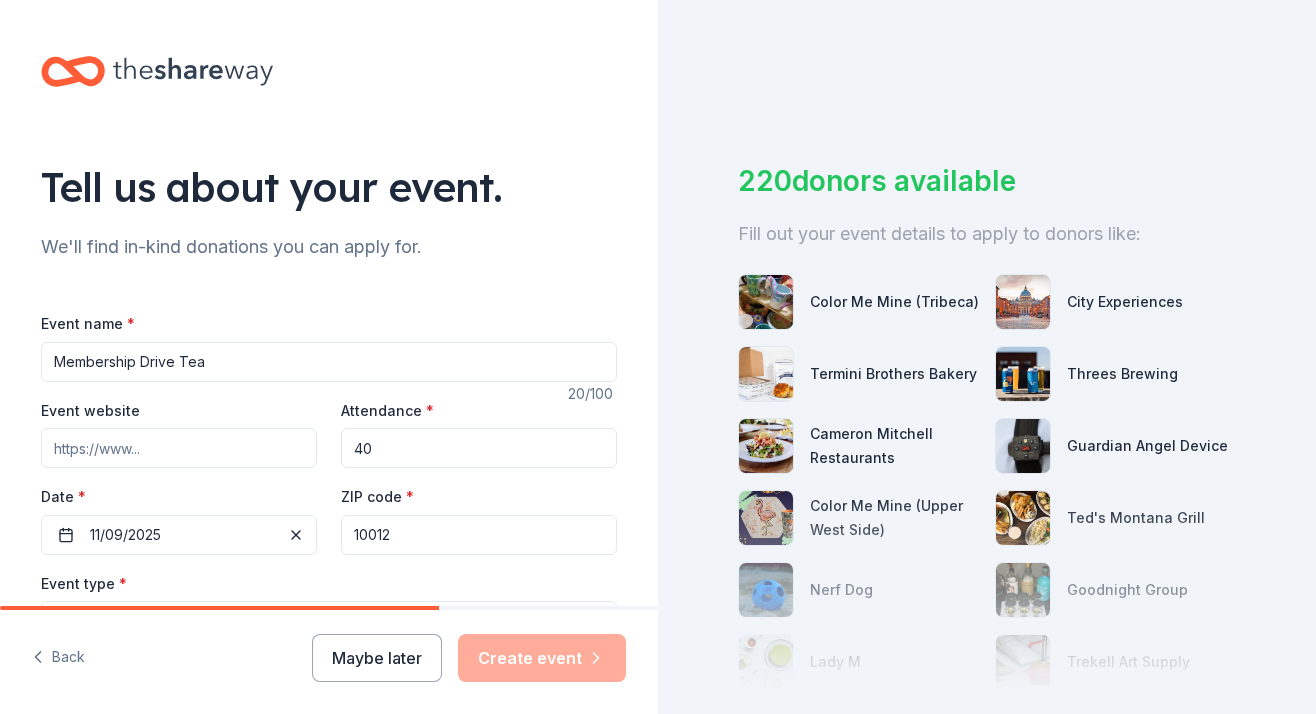 click on "10012" at bounding box center (479, 535) 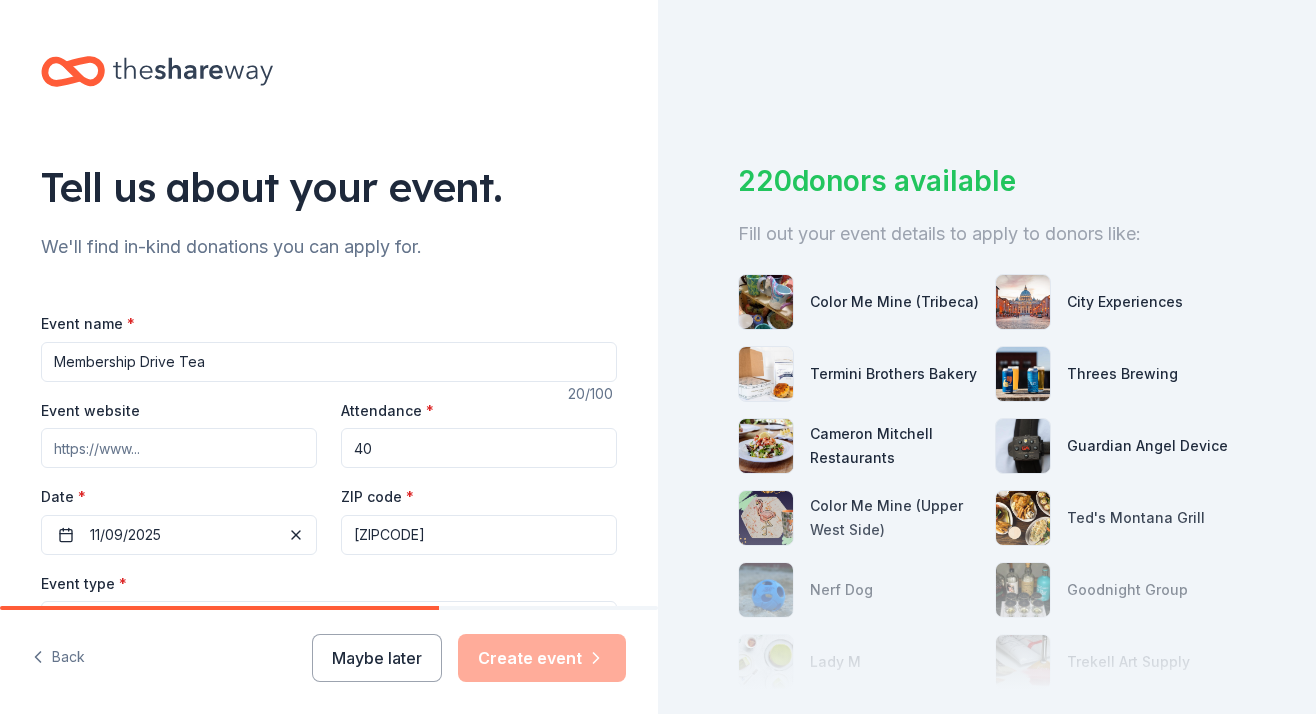 type on "10112" 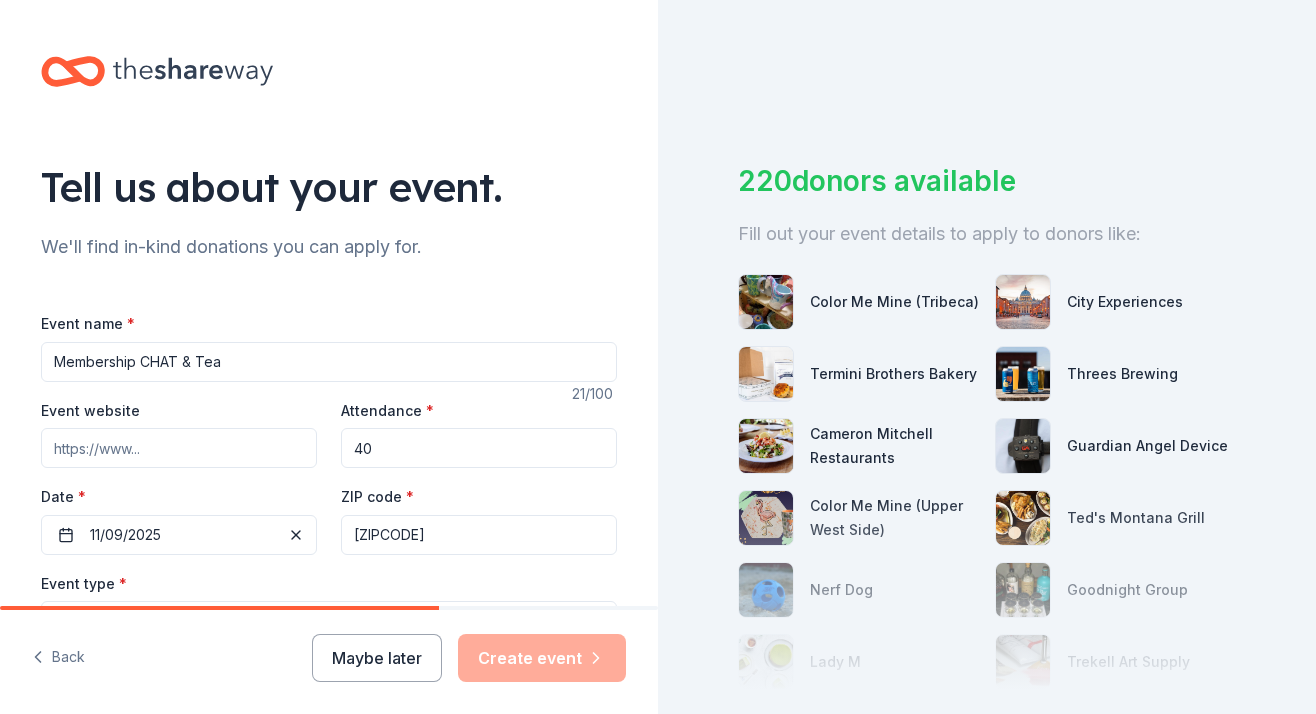 type on "Membership CHAT & Tea" 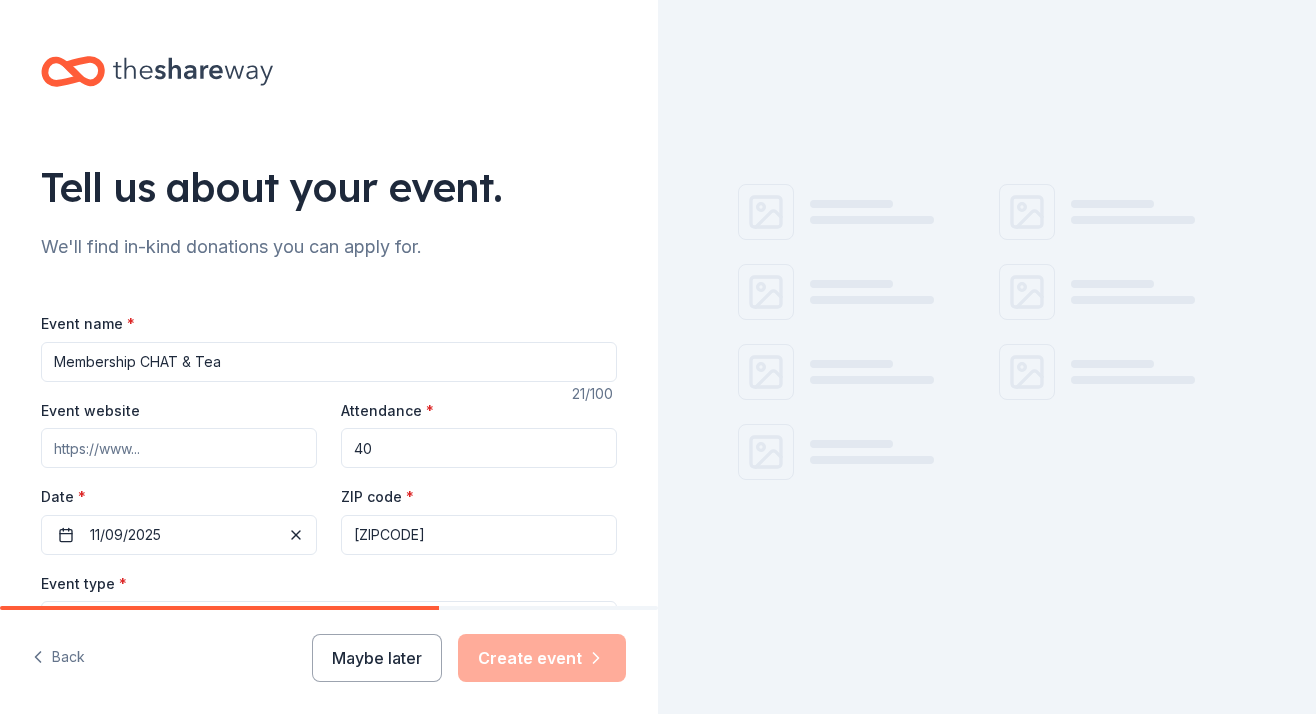 type on "07112" 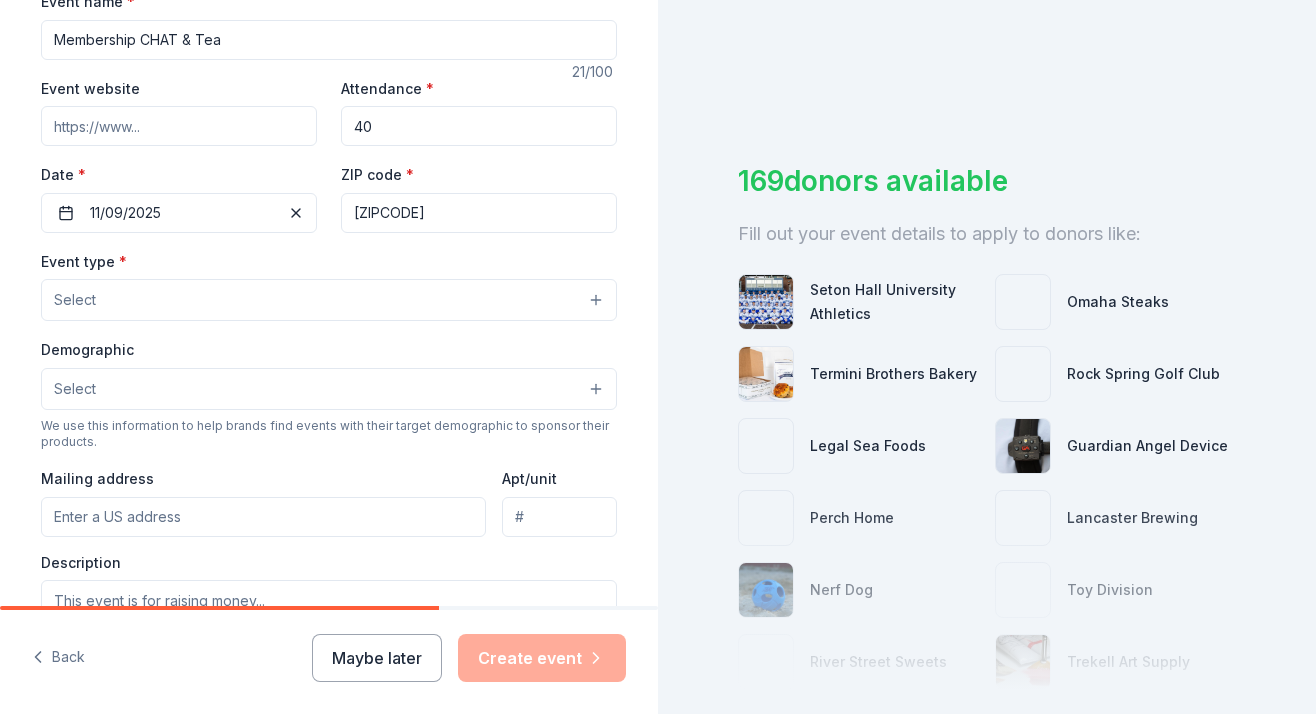 scroll, scrollTop: 338, scrollLeft: 0, axis: vertical 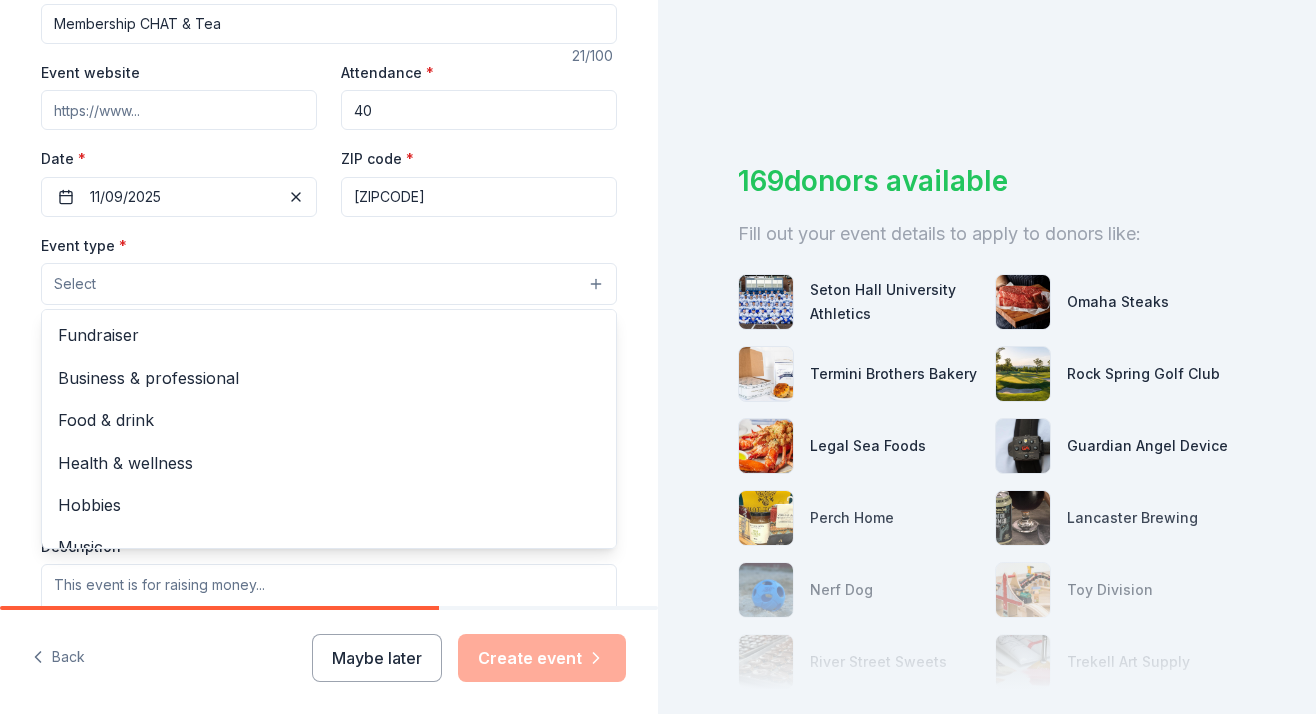 click on "Select" at bounding box center [329, 284] 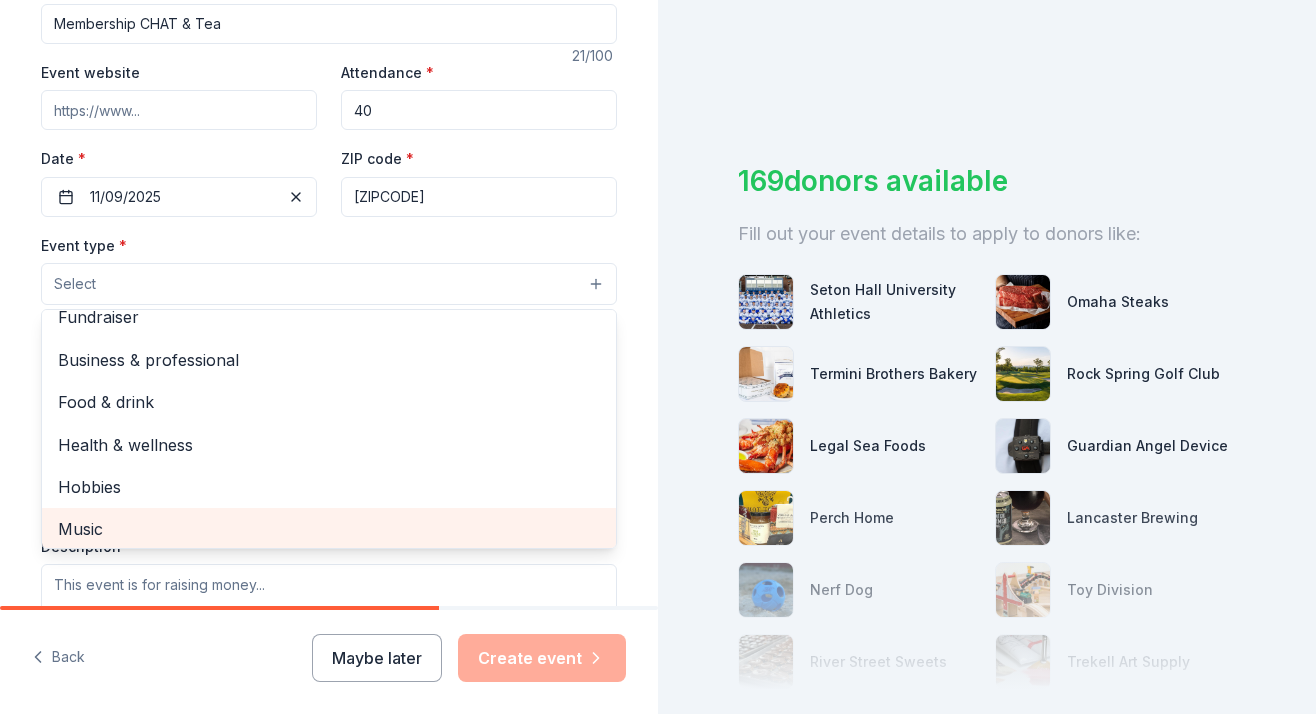scroll, scrollTop: 60, scrollLeft: 0, axis: vertical 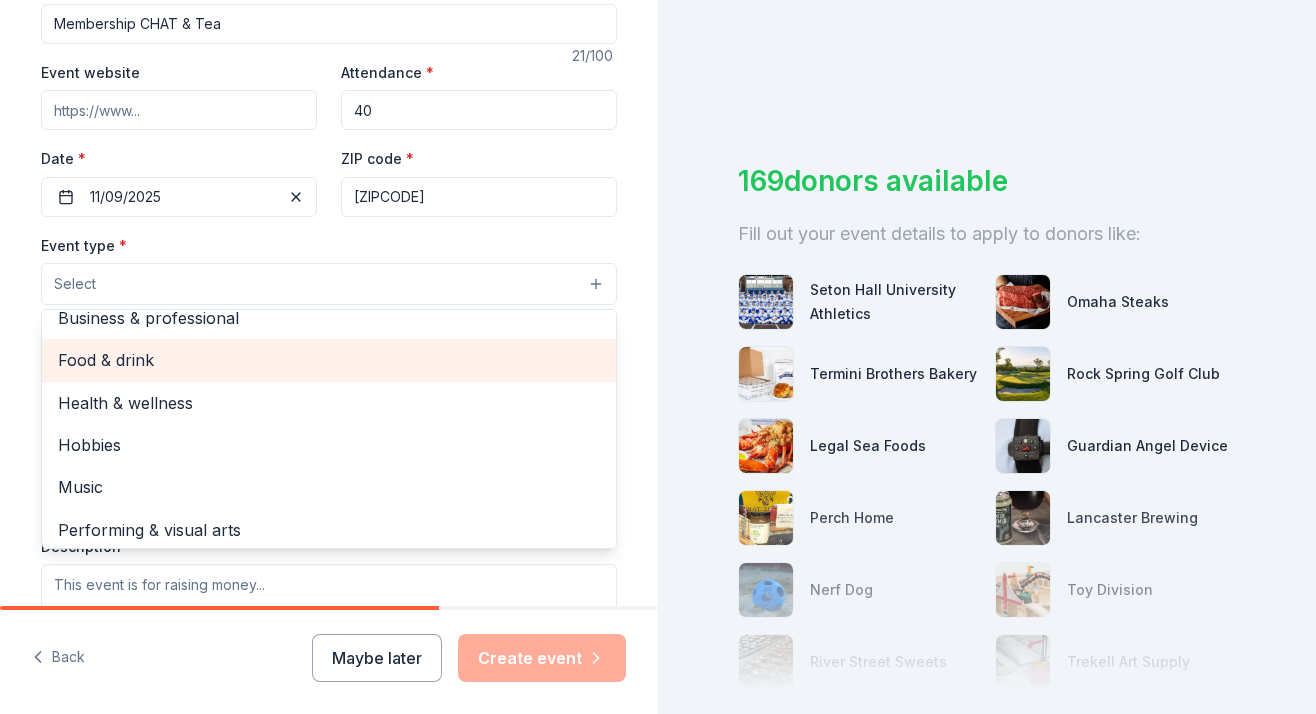 click on "Food & drink" at bounding box center [329, 360] 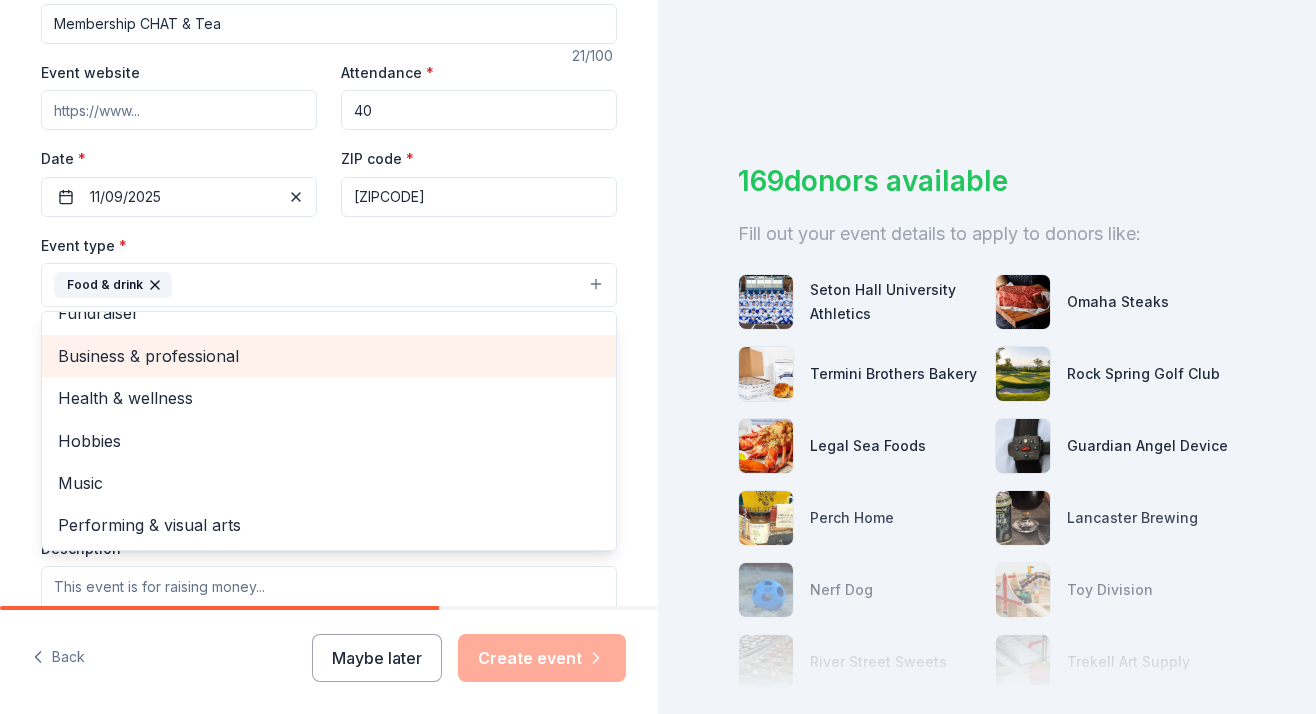 scroll, scrollTop: 22, scrollLeft: 0, axis: vertical 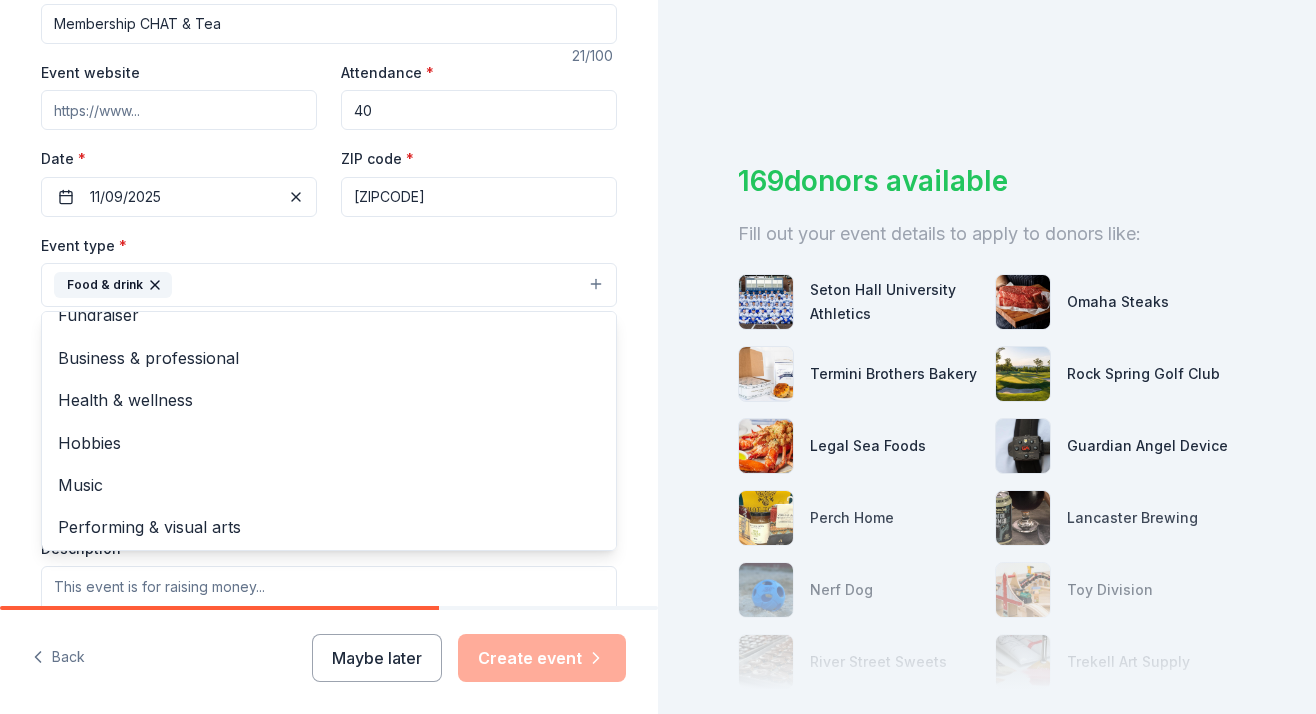 click on "Tell us about your event. We'll find in-kind donations you can apply for. Event name * Membership CHAT & Tea 21 /100 Event website Attendance * 40 Date * 11/09/2025 ZIP code * 07112 Event type * Food & drink Fundraiser Business & professional Health & wellness Hobbies Music Performing & visual arts Demographic Select We use this information to help brands find events with their target demographic to sponsor their products. Mailing address Apt/unit Description What are you looking for? * Auction & raffle Meals Snacks Desserts Alcohol Beverages Send me reminders Email me reminders of donor application deadlines Recurring event" at bounding box center [329, 328] 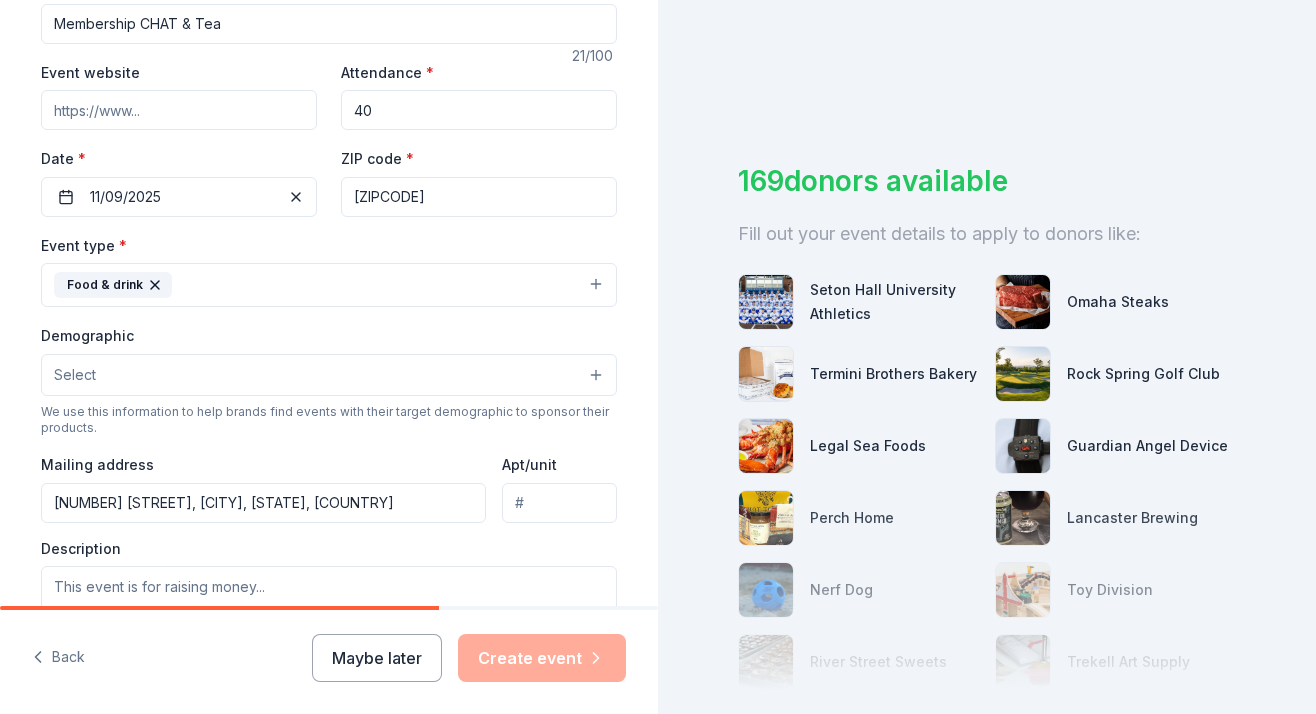 type on "142 Maple Avenue, Newark, NJ, 07112" 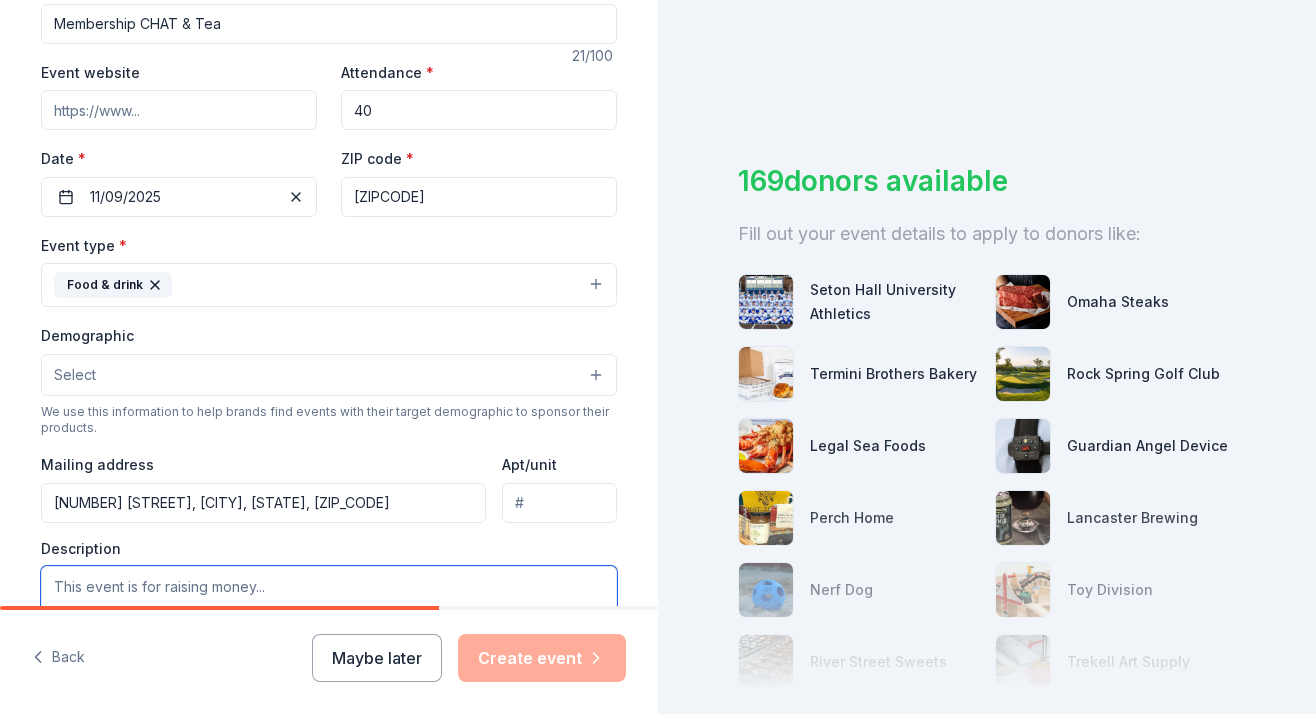 click at bounding box center [329, 611] 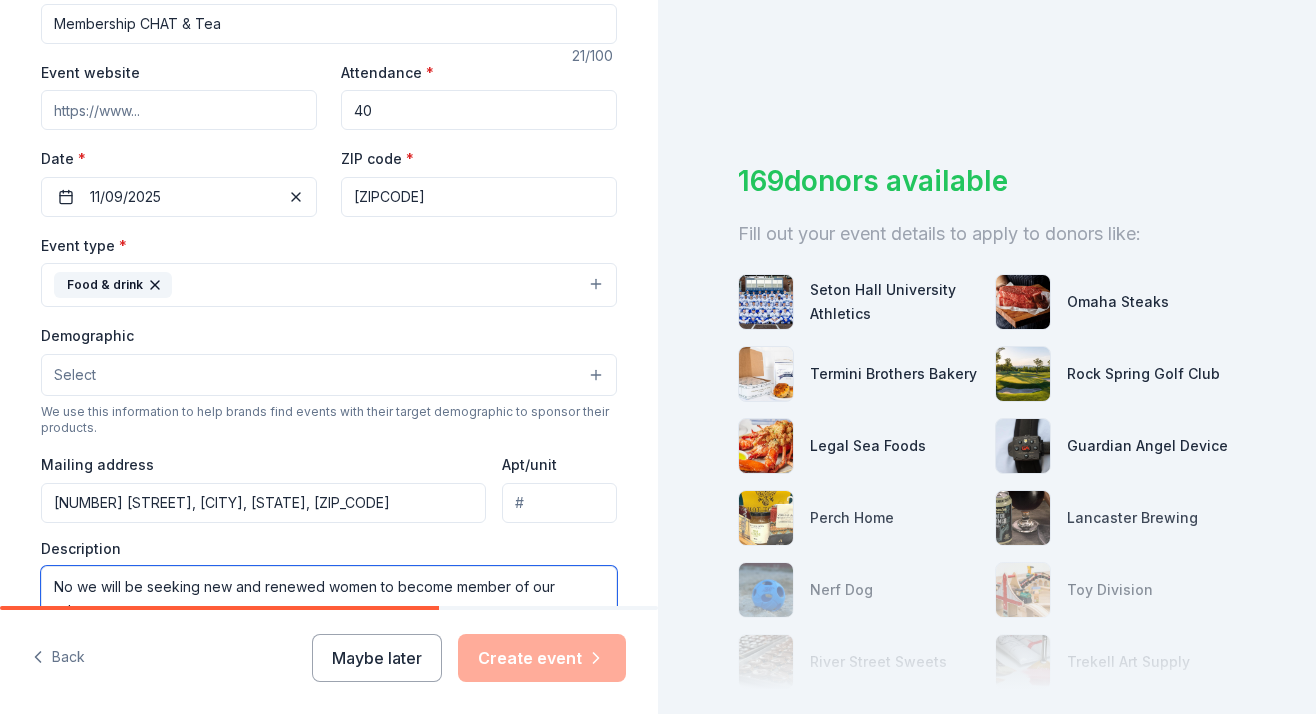 scroll, scrollTop: 347, scrollLeft: 0, axis: vertical 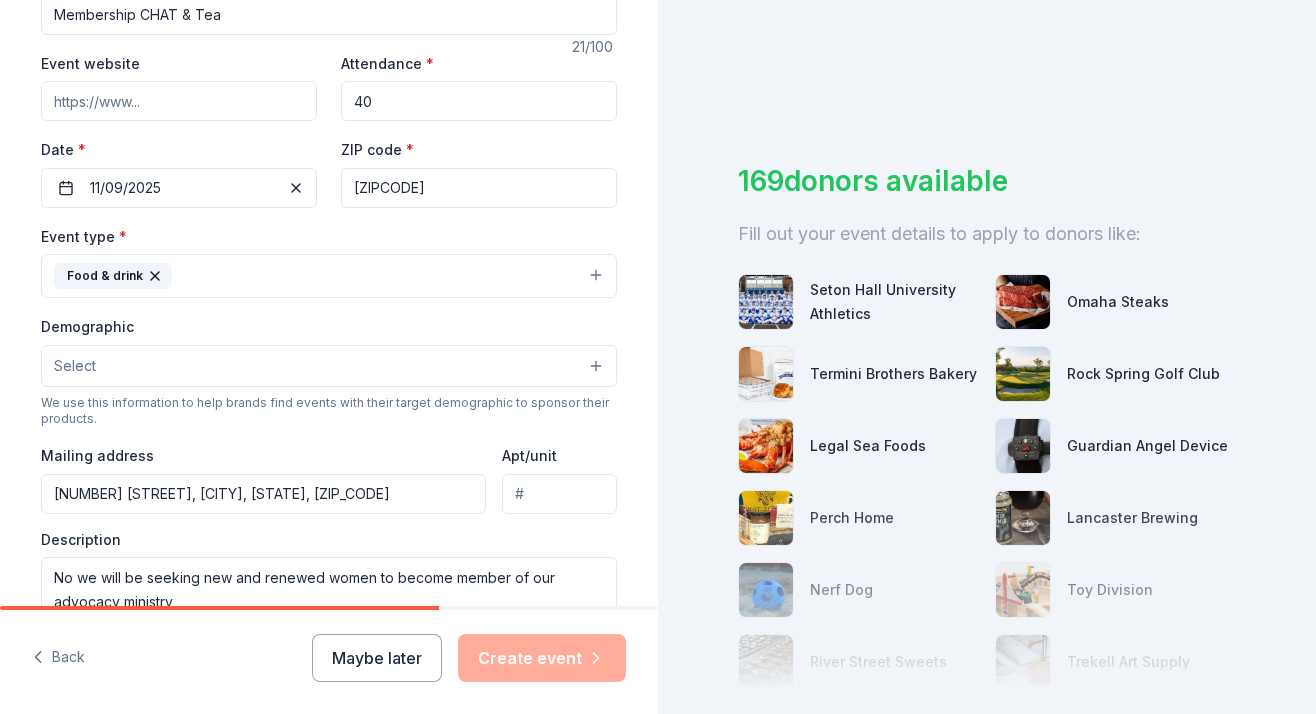 click on "Tell us about your event. We'll find in-kind donations you can apply for. Event name * Membership CHAT & Tea 21 /100 Event website Attendance * 40 Date * 11/09/2025 ZIP code * 07112 Event type * Food & drink Demographic Select We use this information to help brands find events with their target demographic to sponsor their products. Mailing address 142 Maple Avenue, Newark, NJ, 07112 Apt/unit Description No we will be seeking new and renewed women to become member of our advocacy ministry What are you looking for? * Auction & raffle Meals Snacks Desserts Alcohol Beverages Send me reminders Email me reminders of donor application deadlines Recurring event" at bounding box center [329, 319] 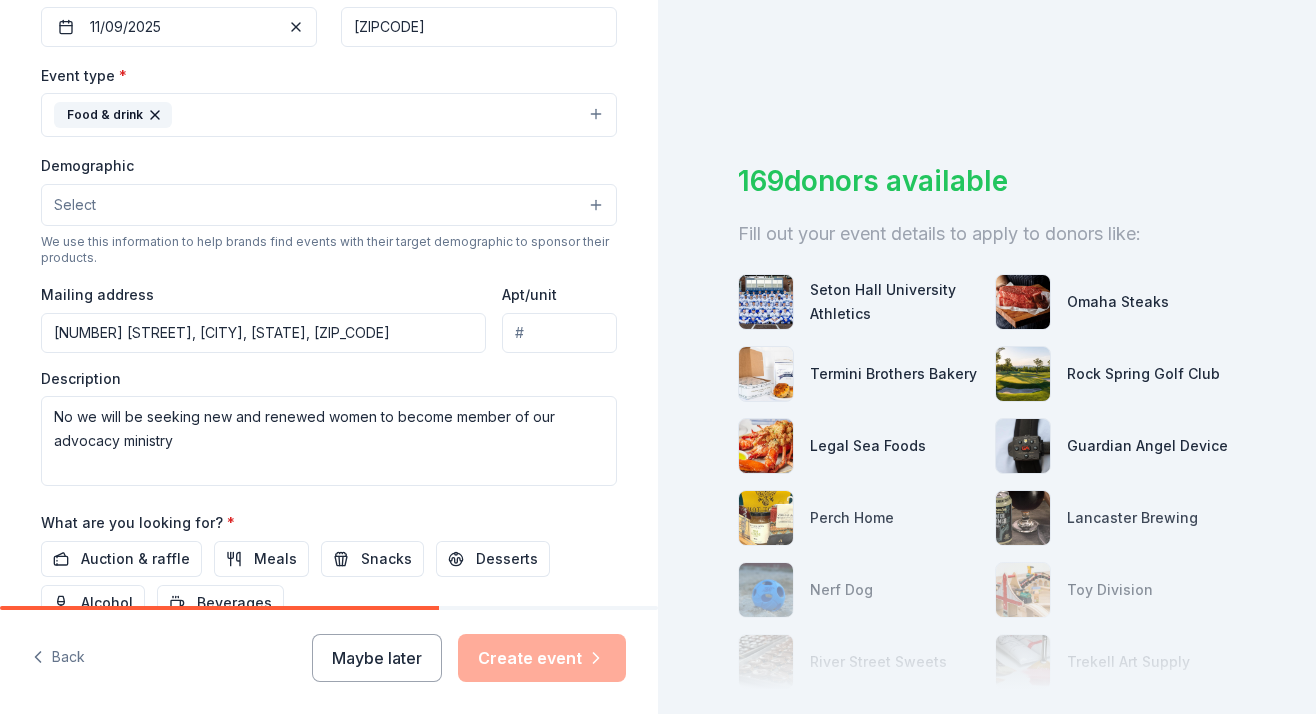scroll, scrollTop: 511, scrollLeft: 0, axis: vertical 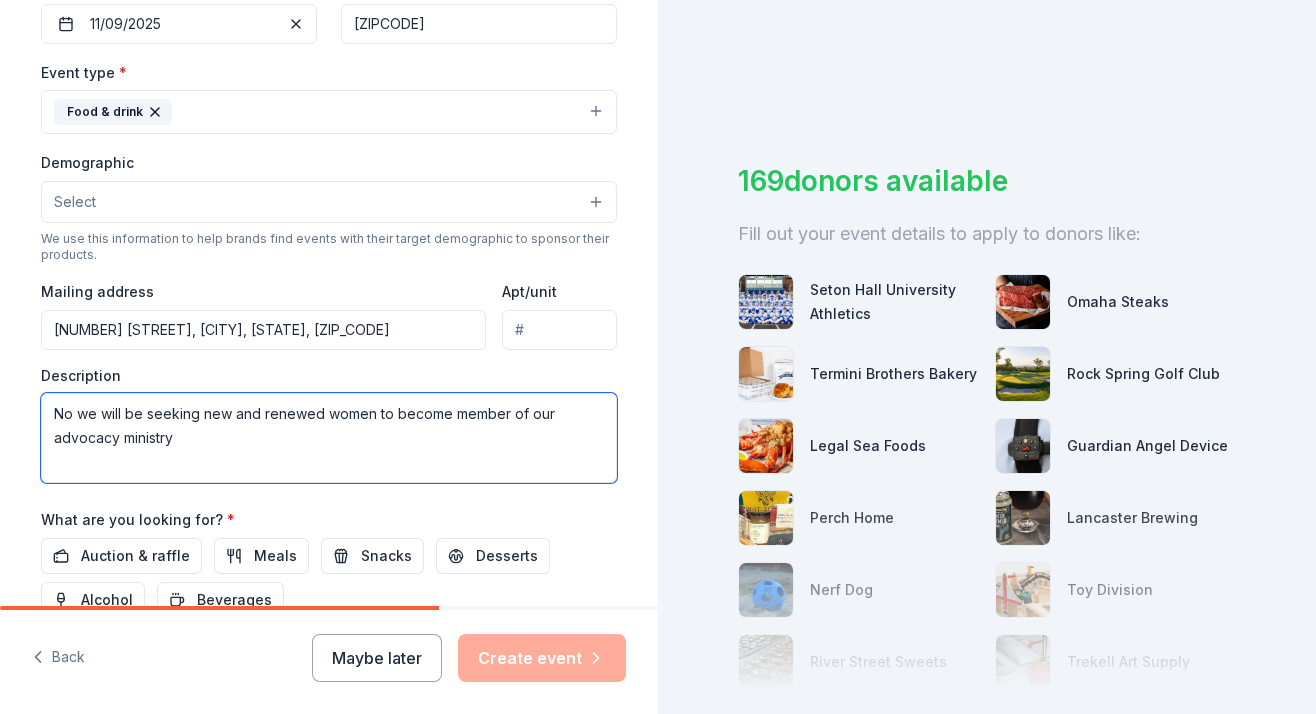 click on "No we will be seeking new and renewed women to become member of our advocacy ministry" at bounding box center [329, 438] 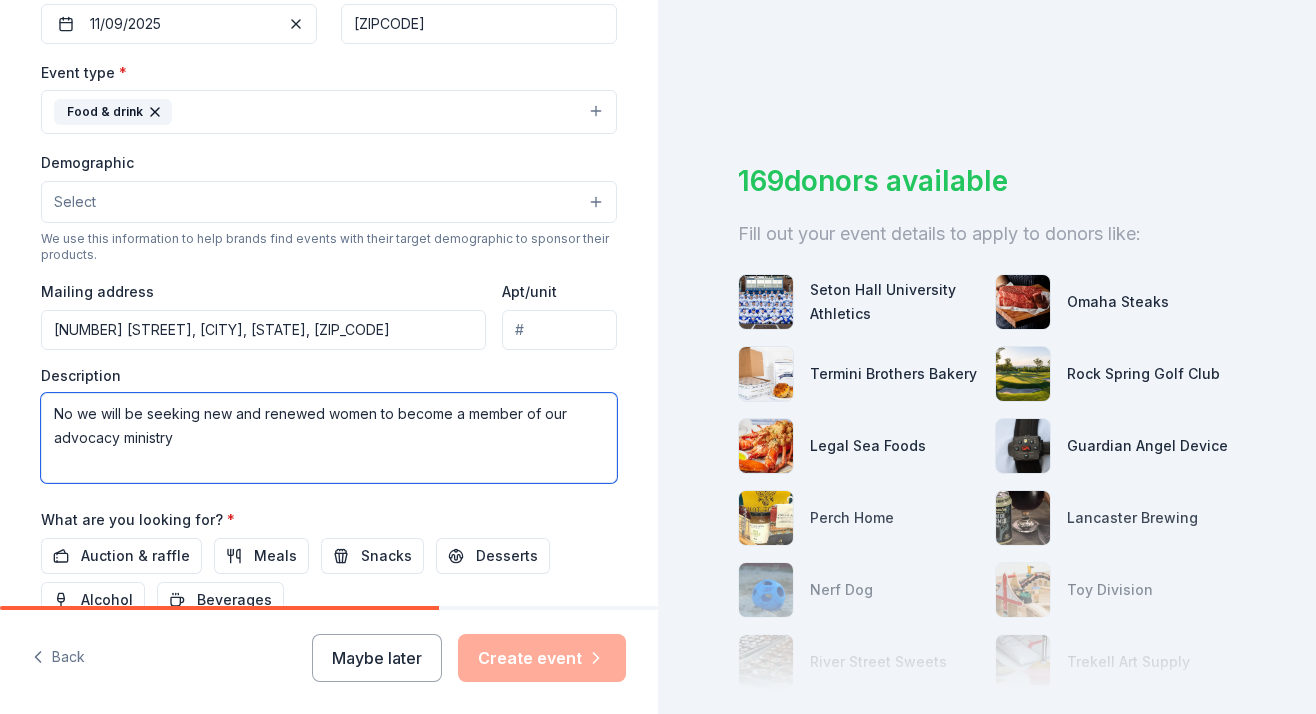 click on "No we will be seeking new and renewed women to become a member of our advocacy ministry" at bounding box center [329, 438] 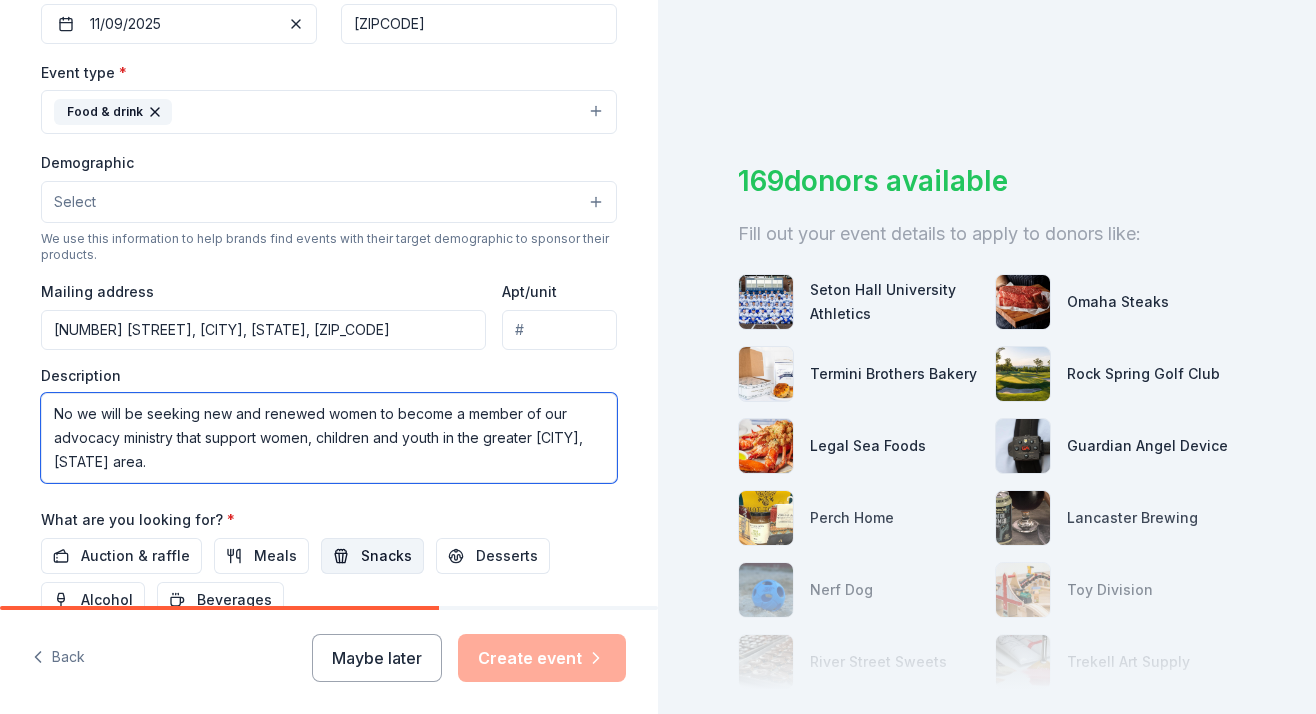 type on "No we will be seeking new and renewed women to become a member of our advocacy ministry that support women, children and youth in the greater [CITY] [STATE] area." 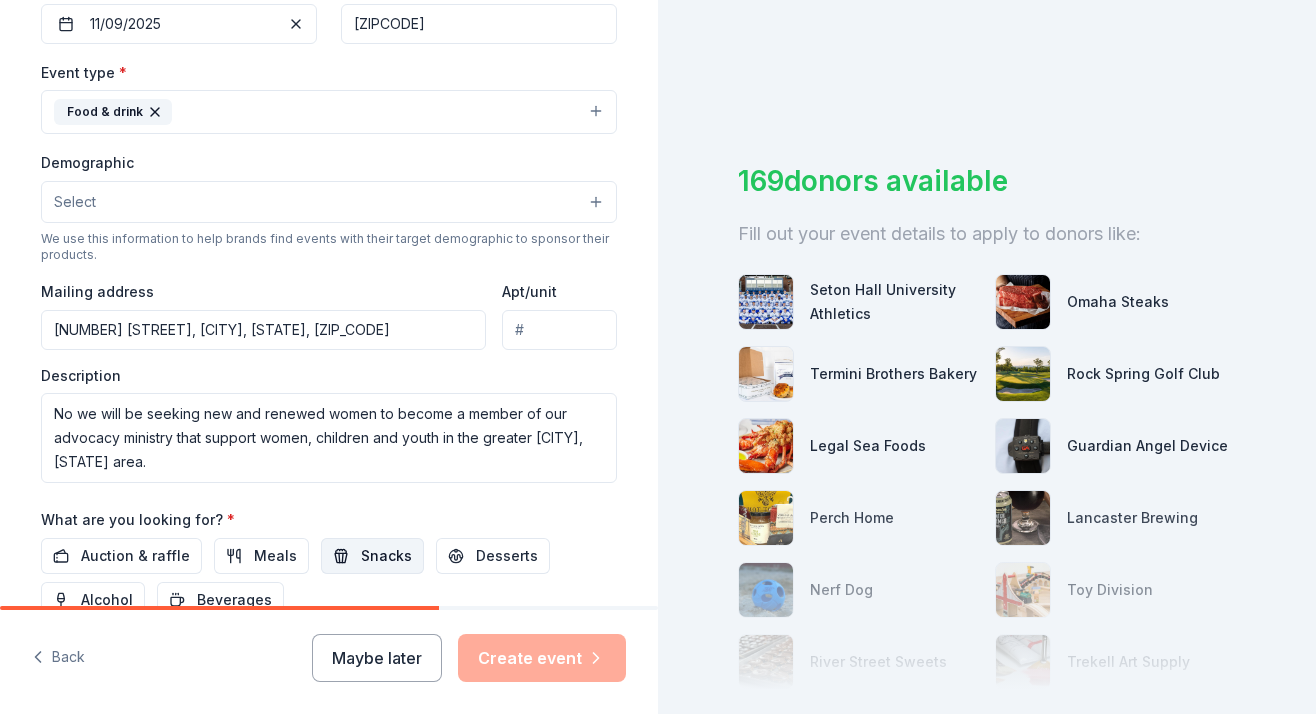 click on "Snacks" at bounding box center [386, 556] 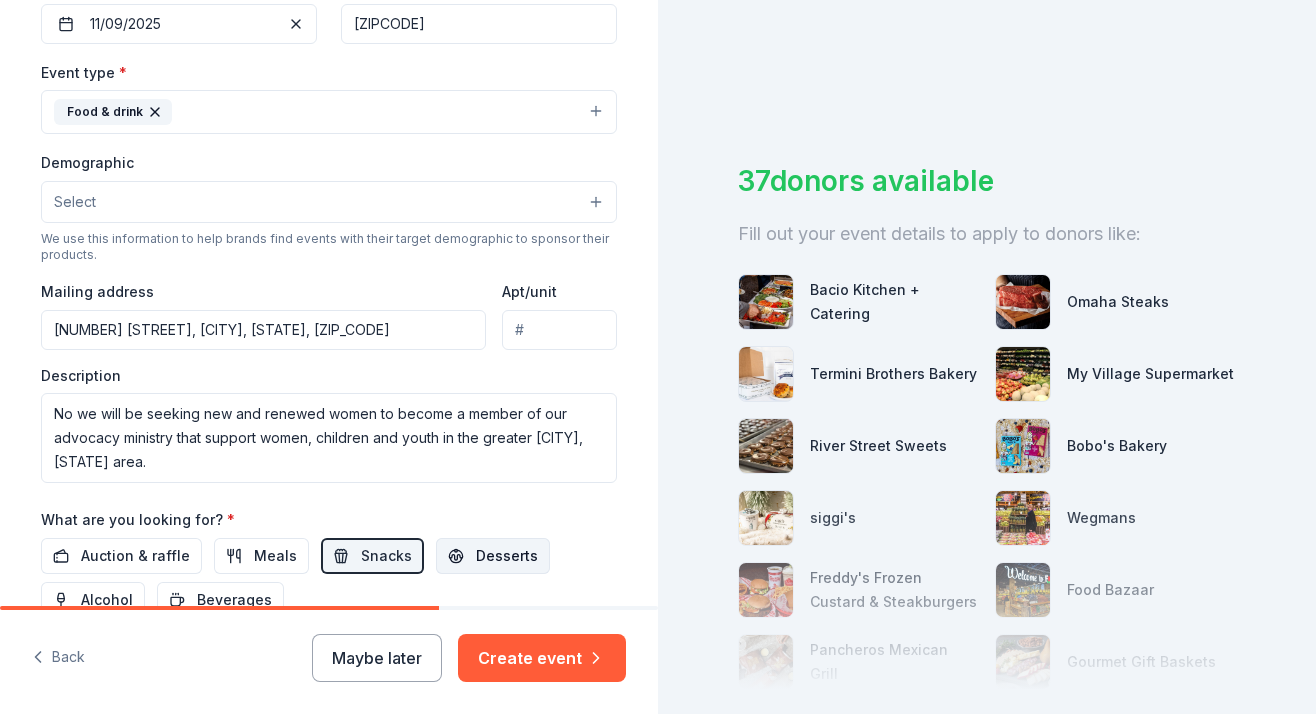 click on "Desserts" at bounding box center [507, 556] 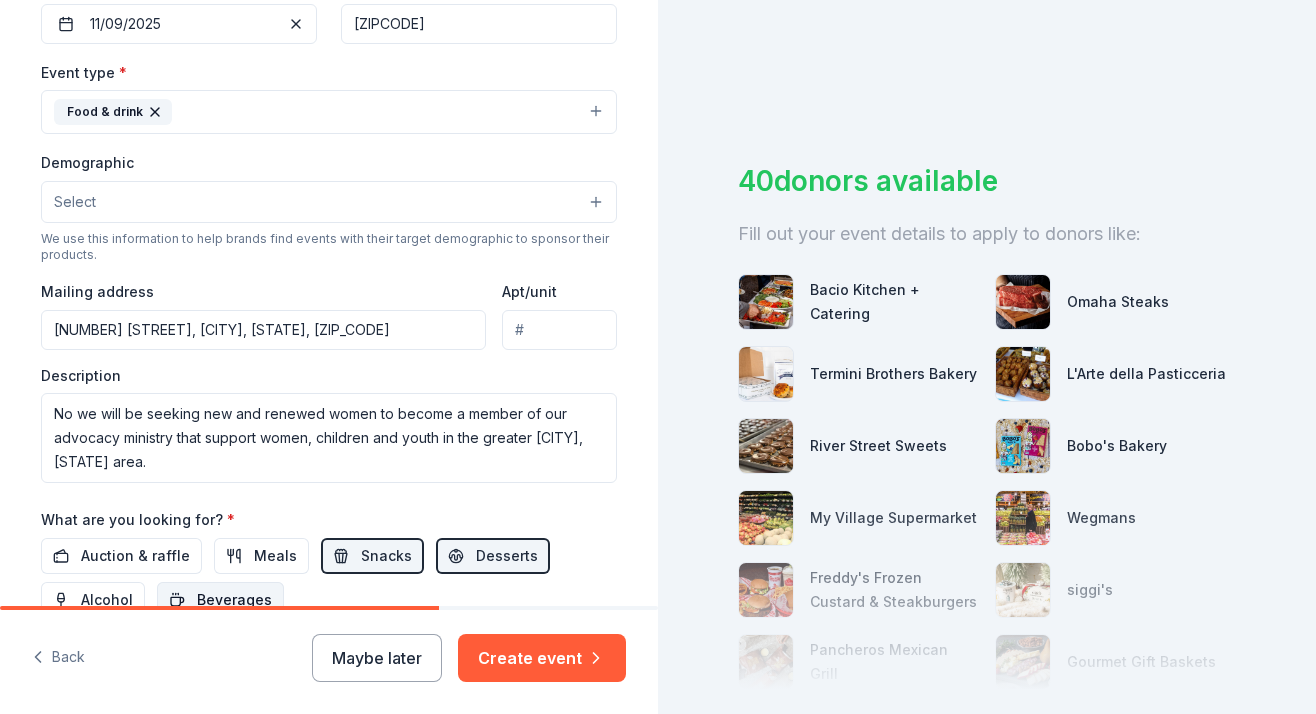 click on "Beverages" at bounding box center [234, 600] 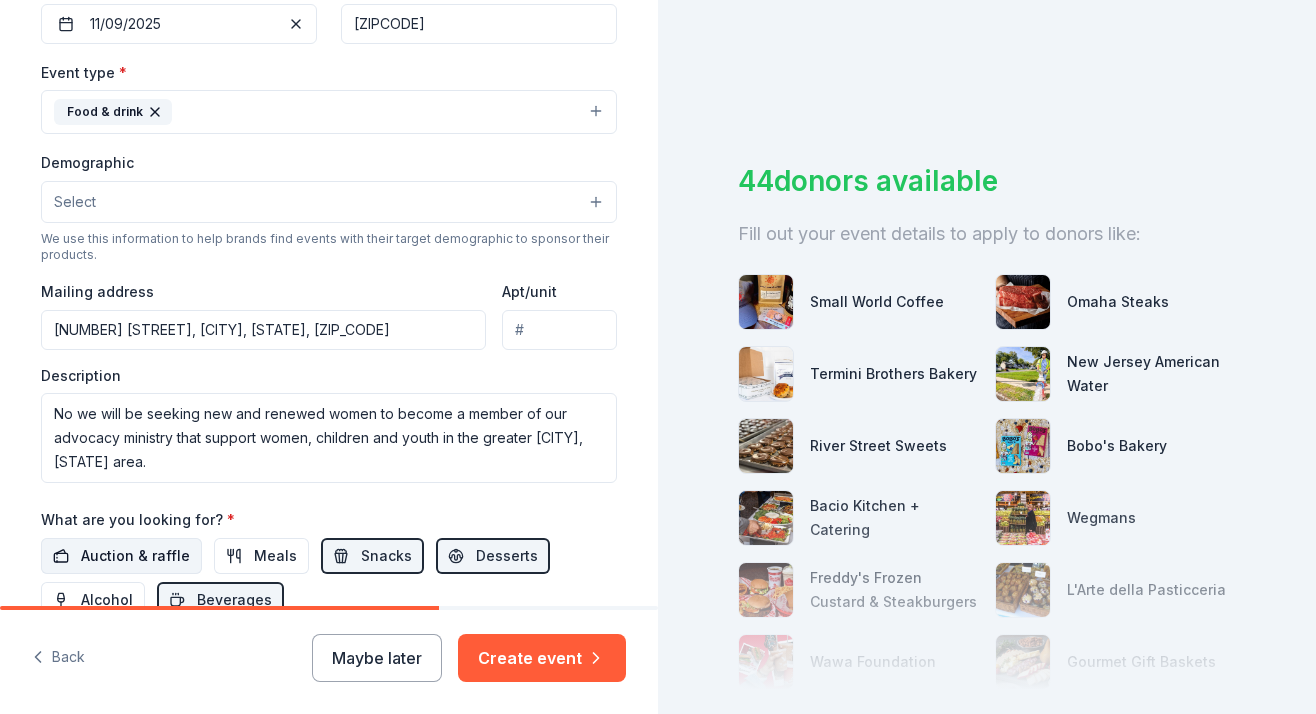 click on "Auction & raffle" at bounding box center (135, 556) 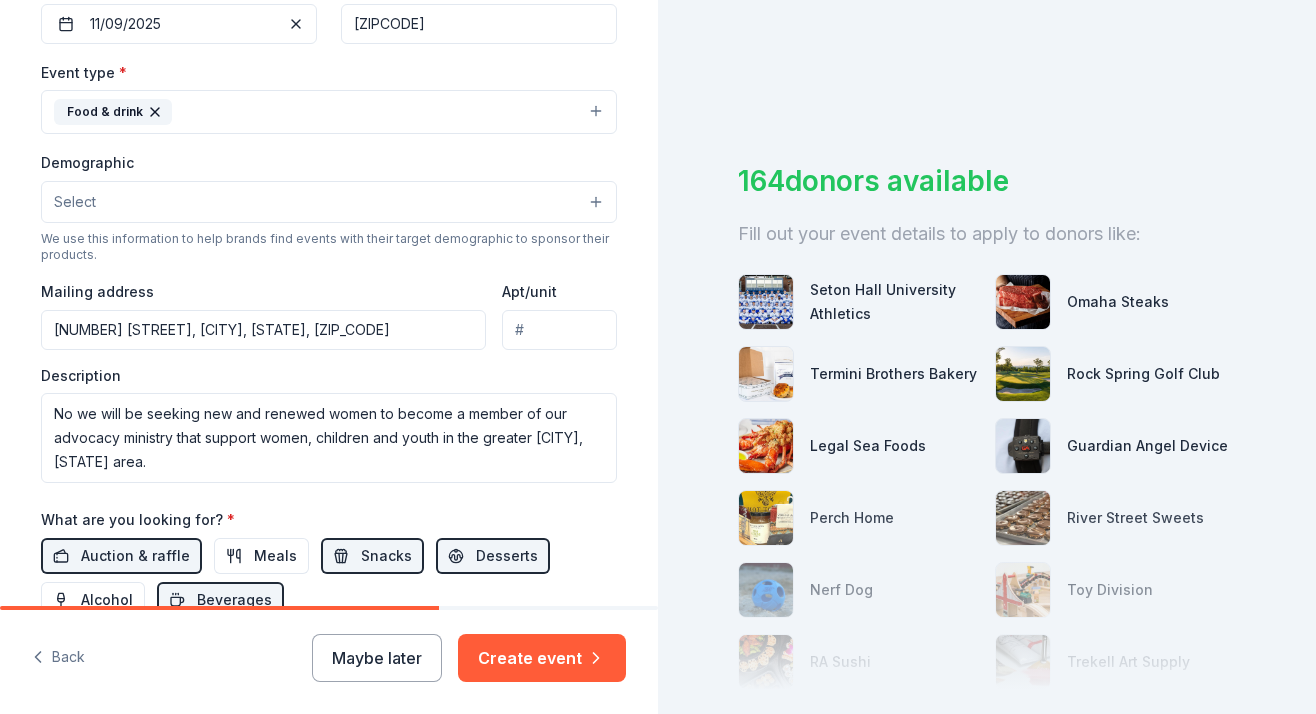 click on "Auction & raffle Meals Snacks Desserts Alcohol Beverages" at bounding box center [329, 578] 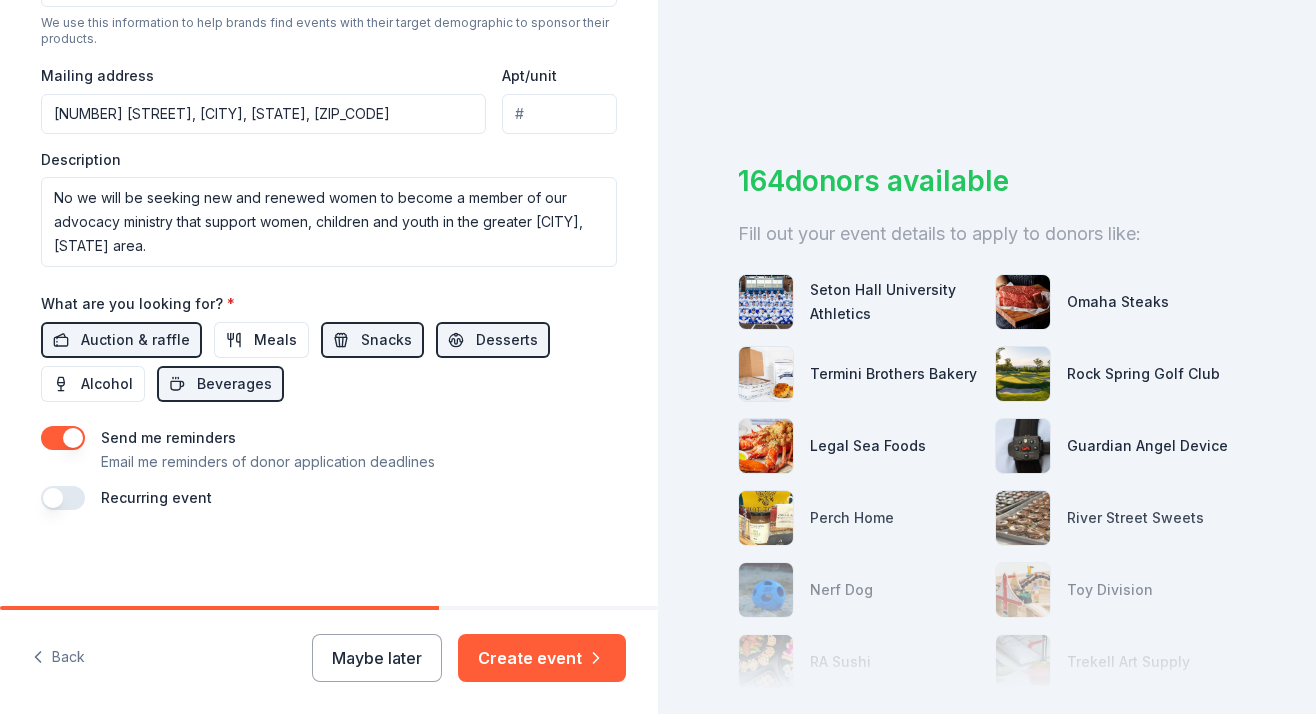 scroll, scrollTop: 722, scrollLeft: 0, axis: vertical 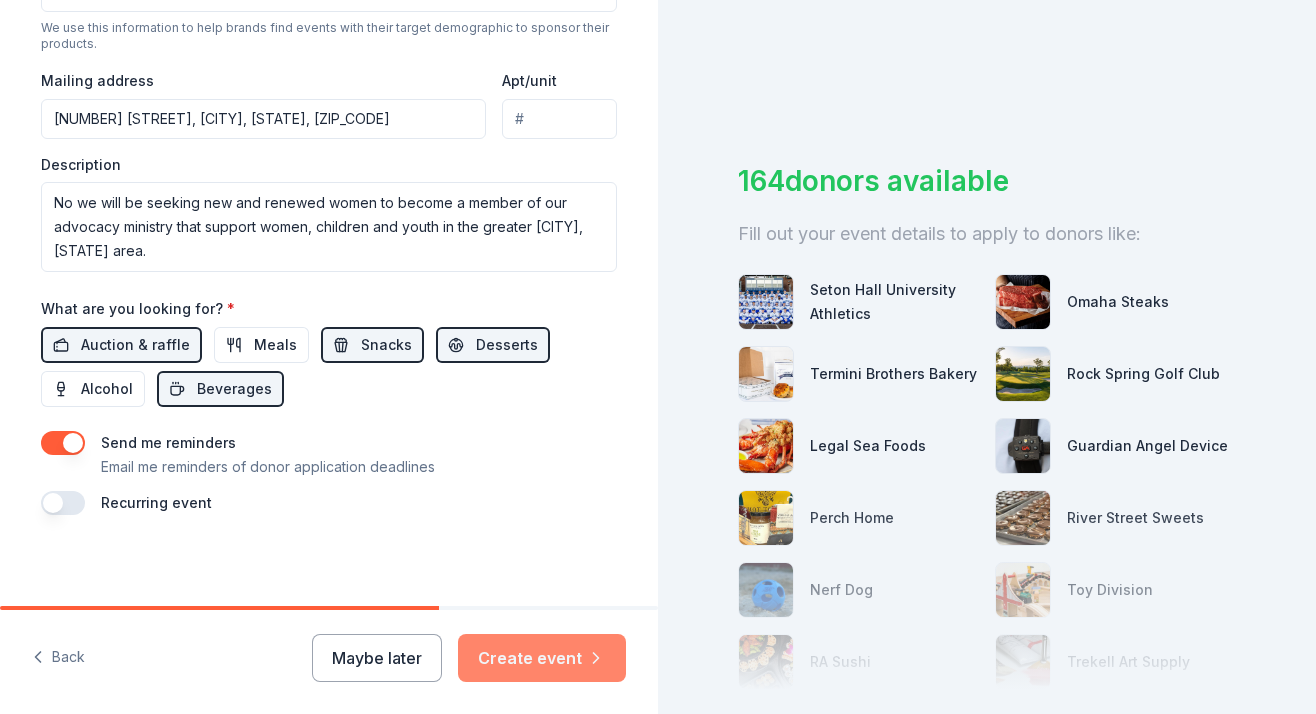 click on "Create event" at bounding box center (542, 658) 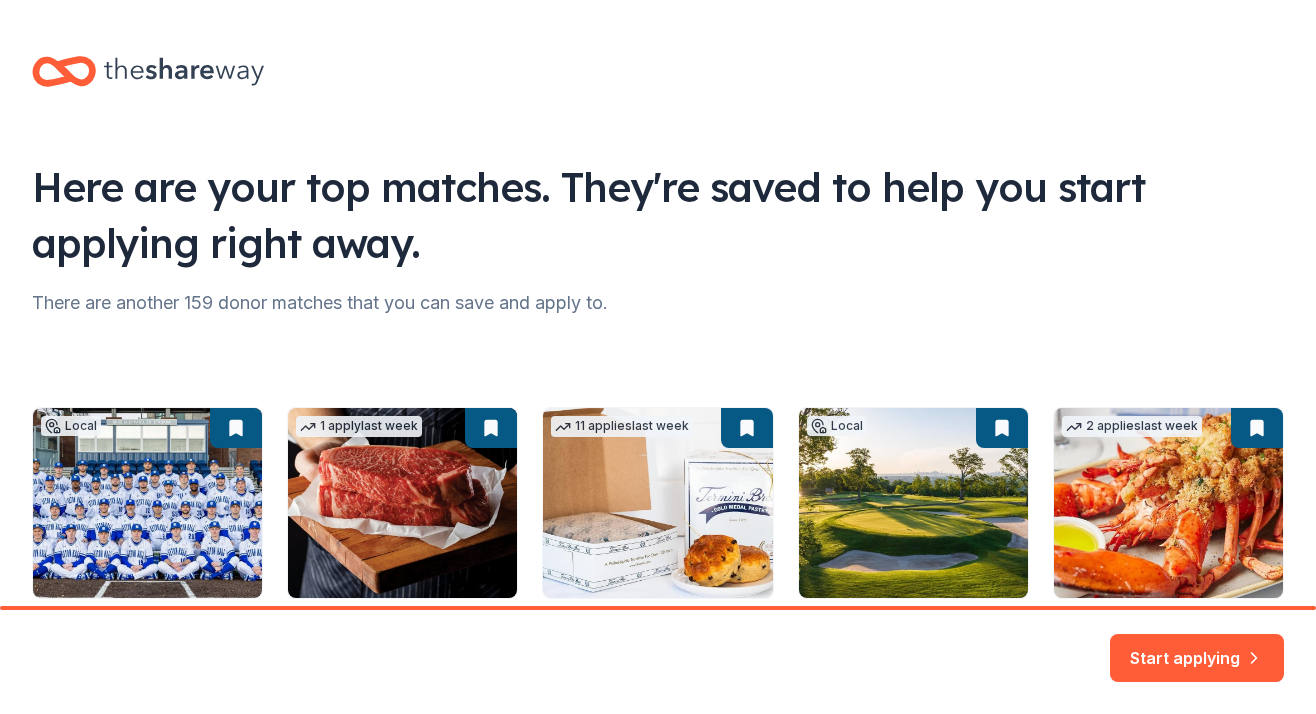 click on "Local 63 days left Online app Seton Hall University Athletics New Ticket(s), merchandise 1   apply  last week 37 days left Online app Omaha Steaks  5.0 Monetary sponsorship or in-kind donation (gift cards, foods) 11   applies  last week 63 days left Online app Termini Brothers Bakery New Gift cards, product donations Local 63 days left Online app Rock Spring Golf Club New Gift certificate(s) 2   applies  last week 63 days left Online app Legal Sea Foods New Food, gift card(s)" at bounding box center [658, 576] 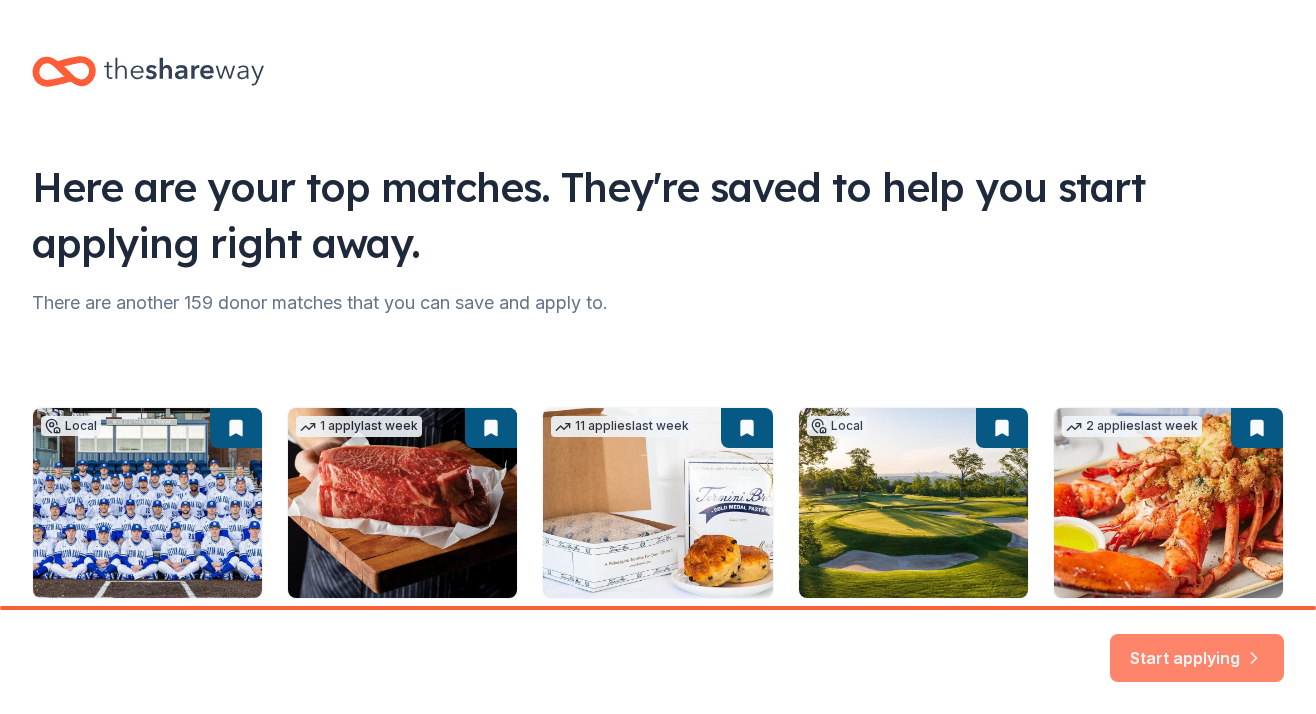 click on "Start applying" at bounding box center (1197, 646) 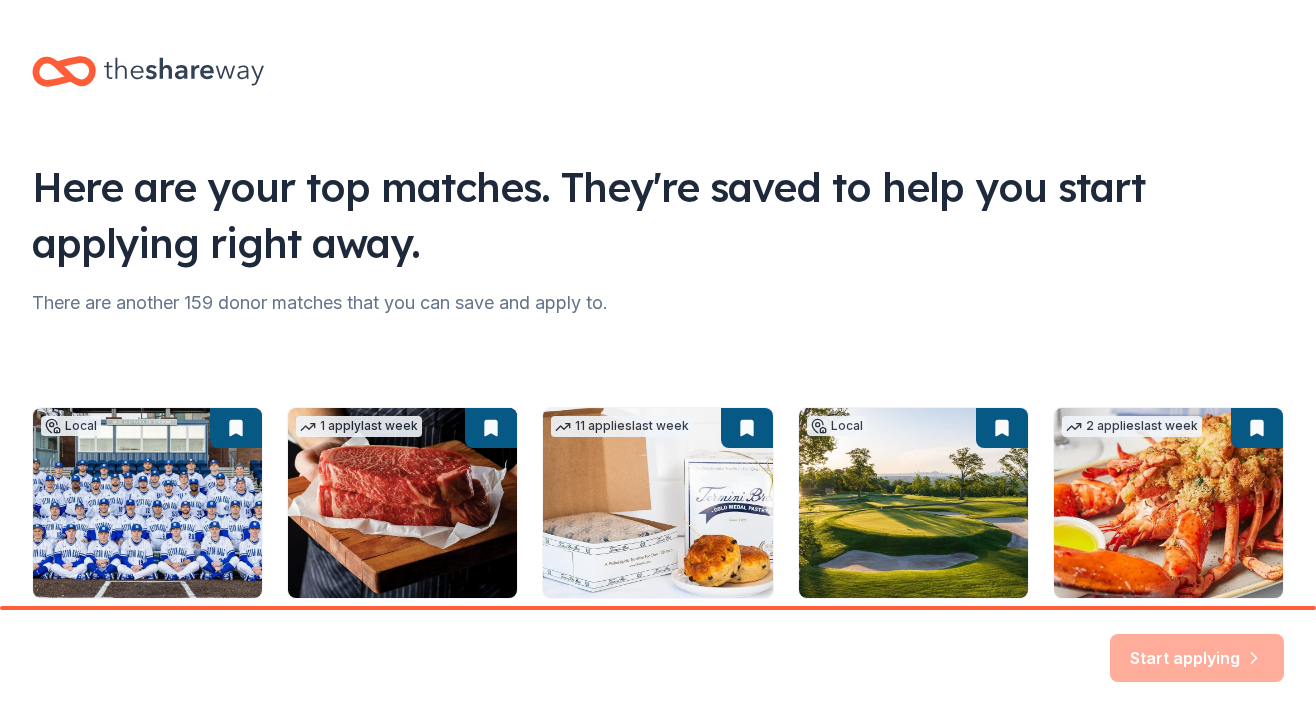 click on "Start applying" at bounding box center [1197, 658] 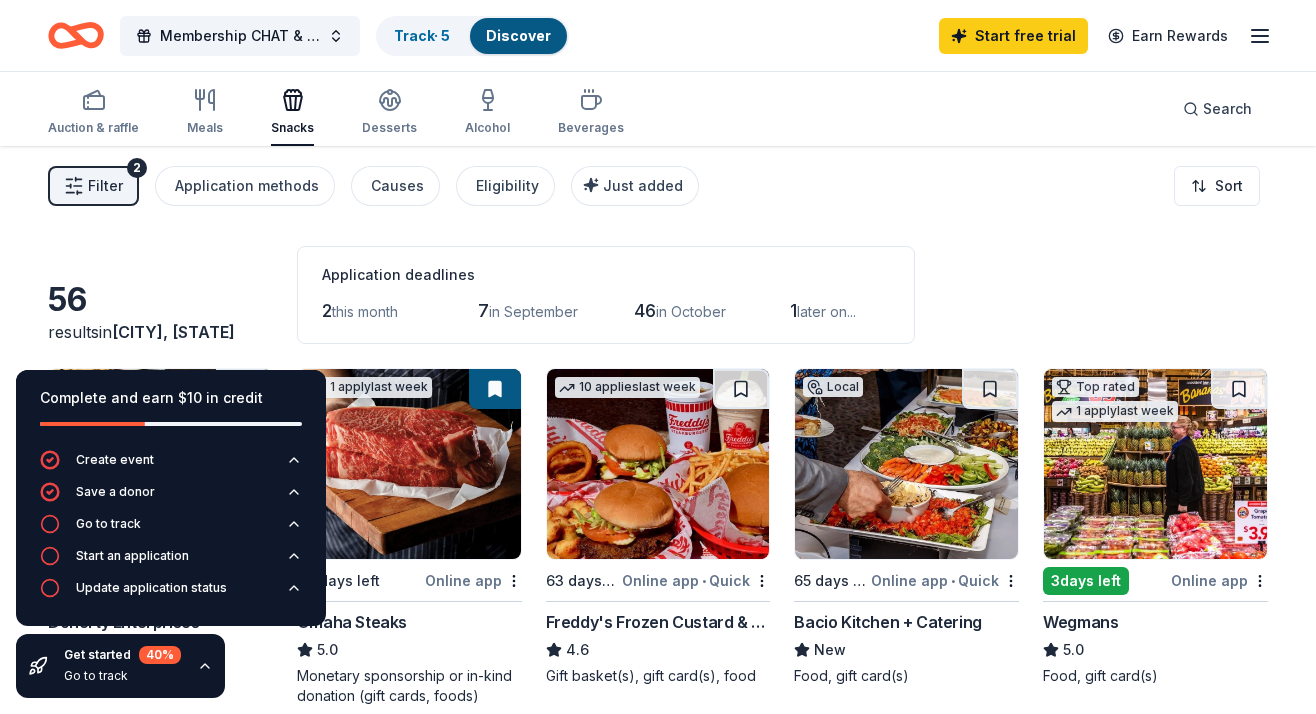 click on "Application deadlines 2  this month 7  in September 46  in October 1  later on..." at bounding box center (606, 295) 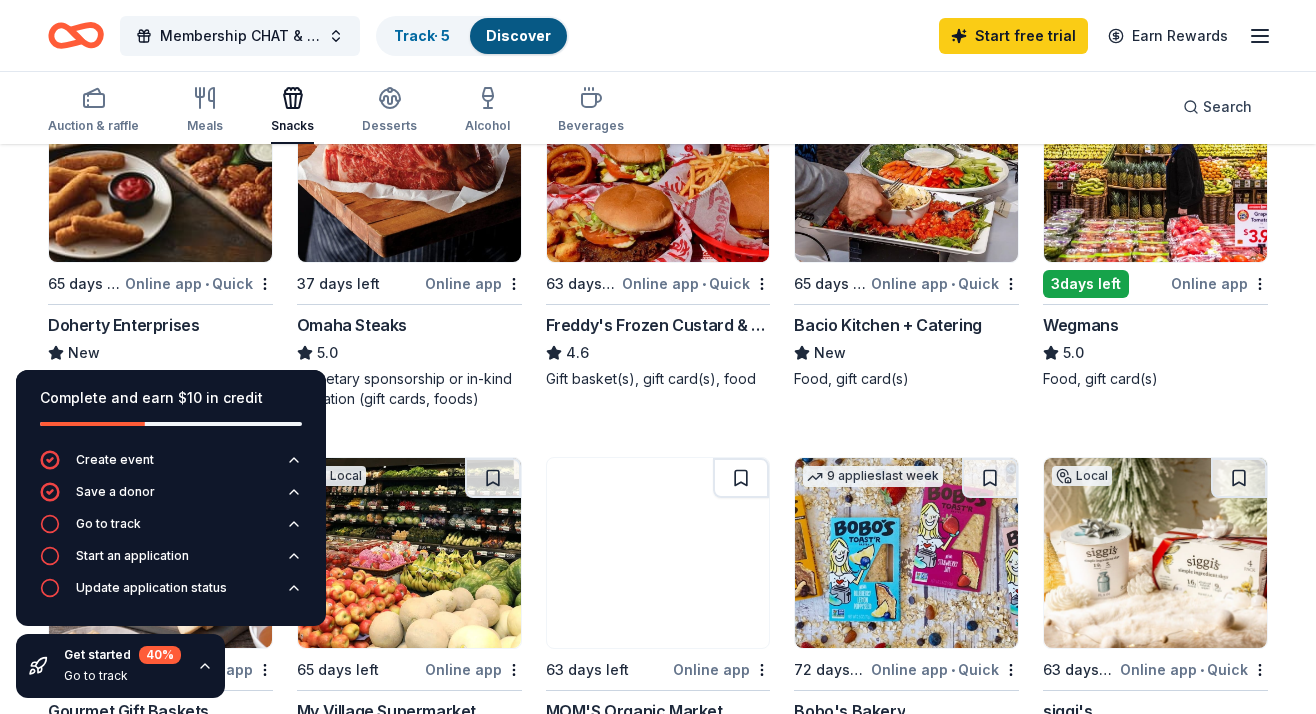 scroll, scrollTop: 300, scrollLeft: 0, axis: vertical 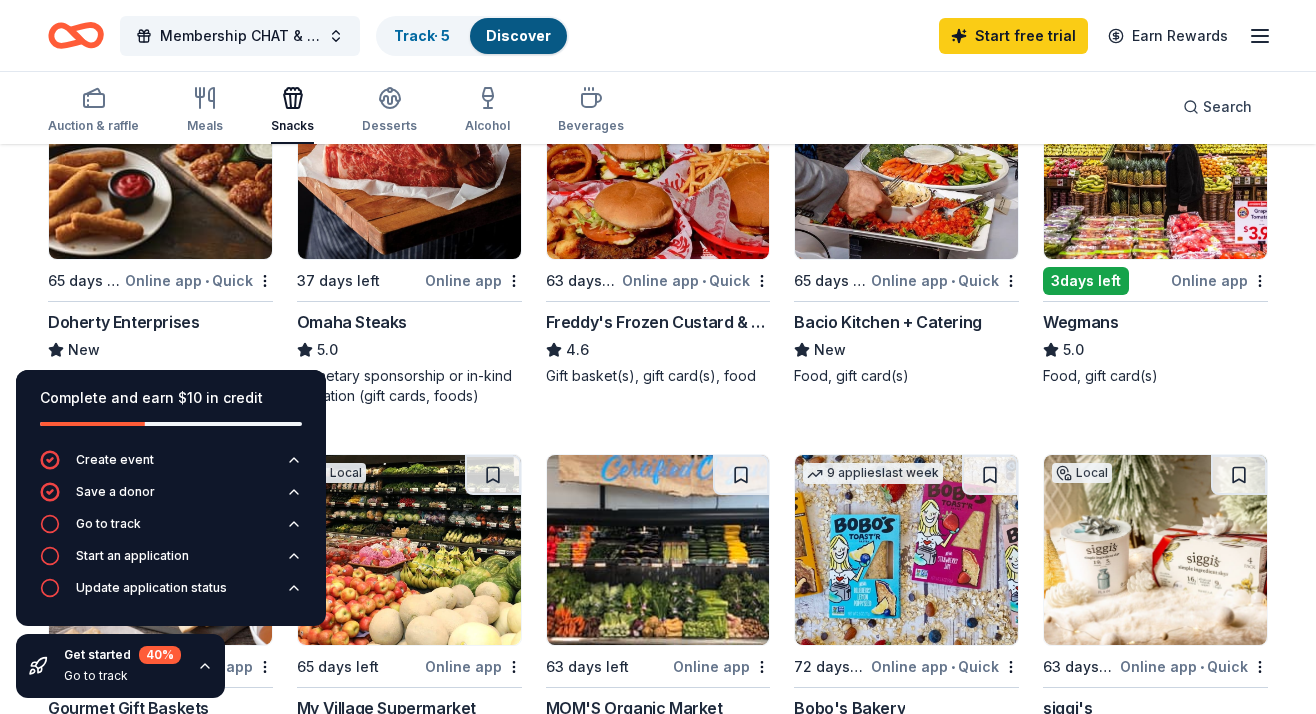 click at bounding box center (1155, 164) 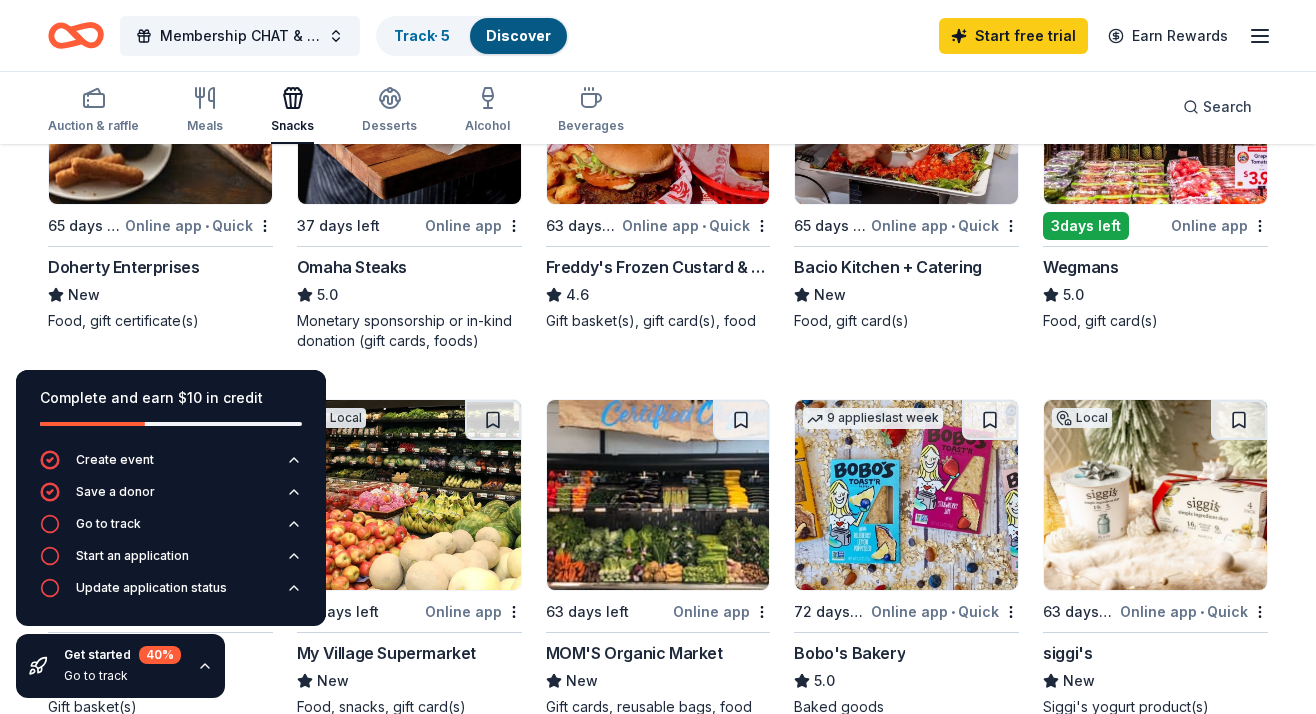 scroll, scrollTop: 356, scrollLeft: 0, axis: vertical 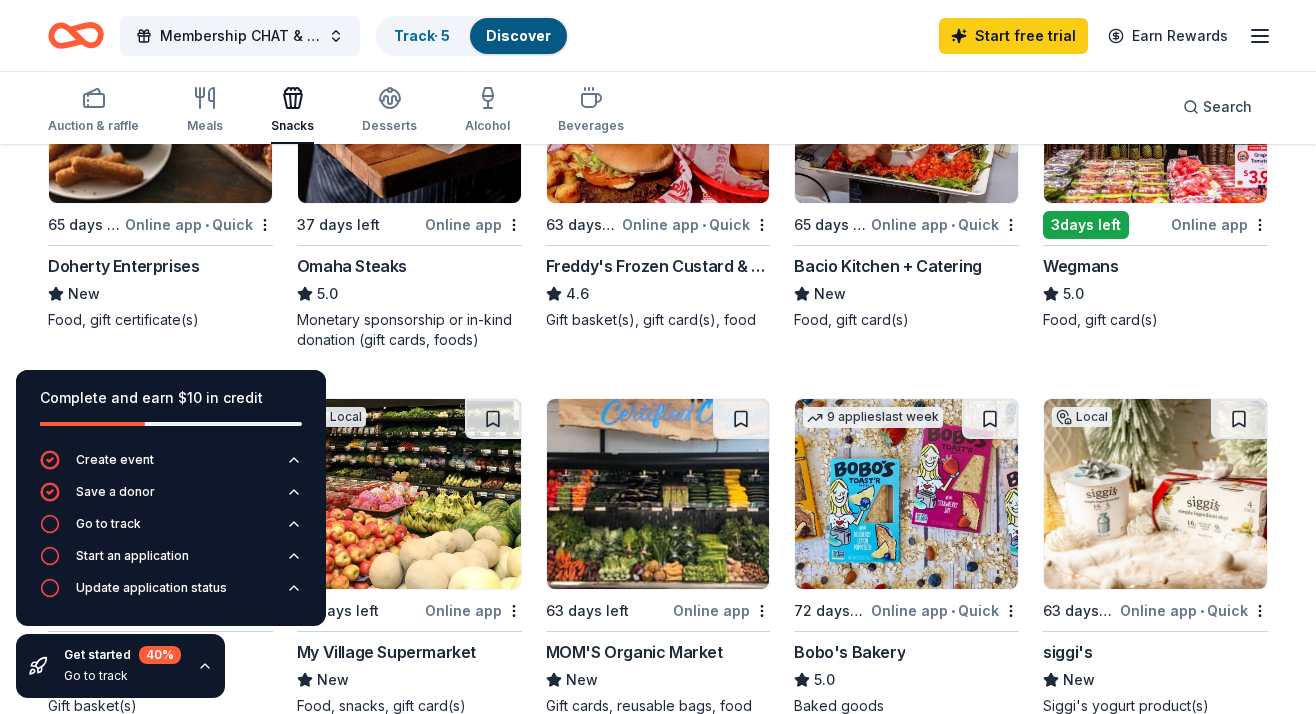 click on "Bobo's Bakery" at bounding box center [849, 652] 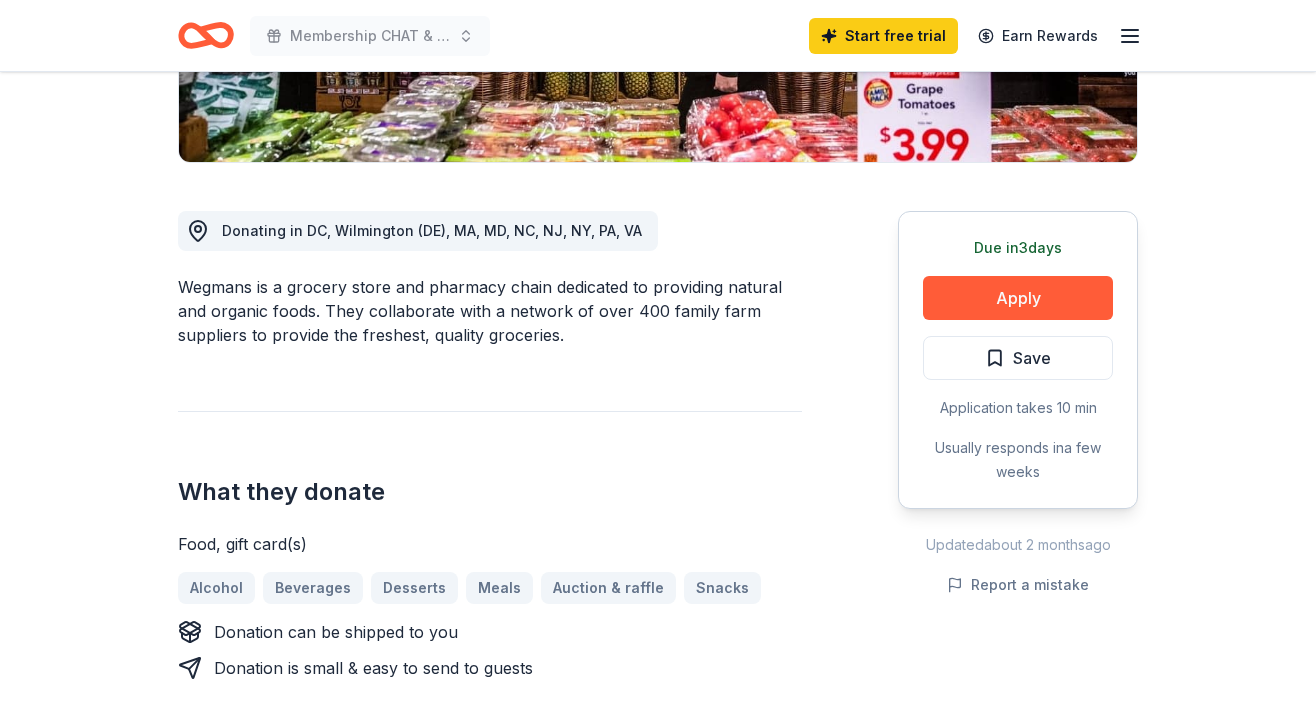scroll, scrollTop: 468, scrollLeft: 0, axis: vertical 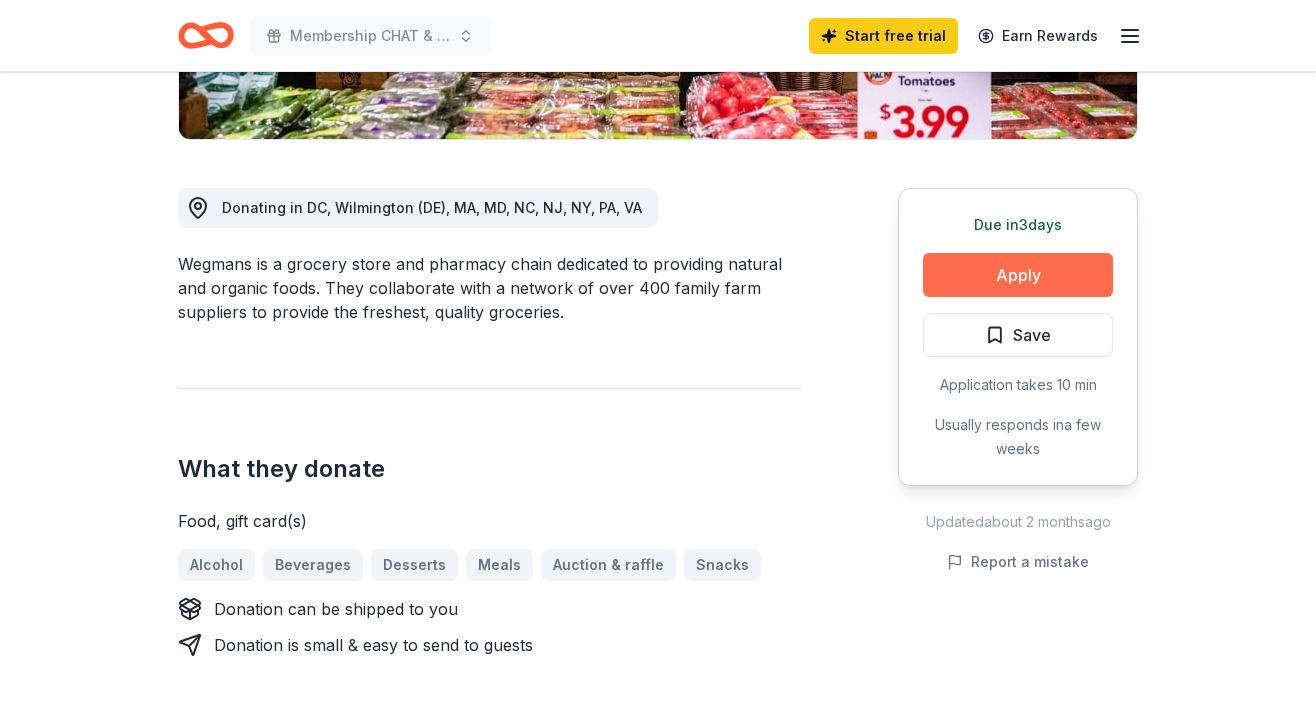 click on "Apply" at bounding box center [1018, 275] 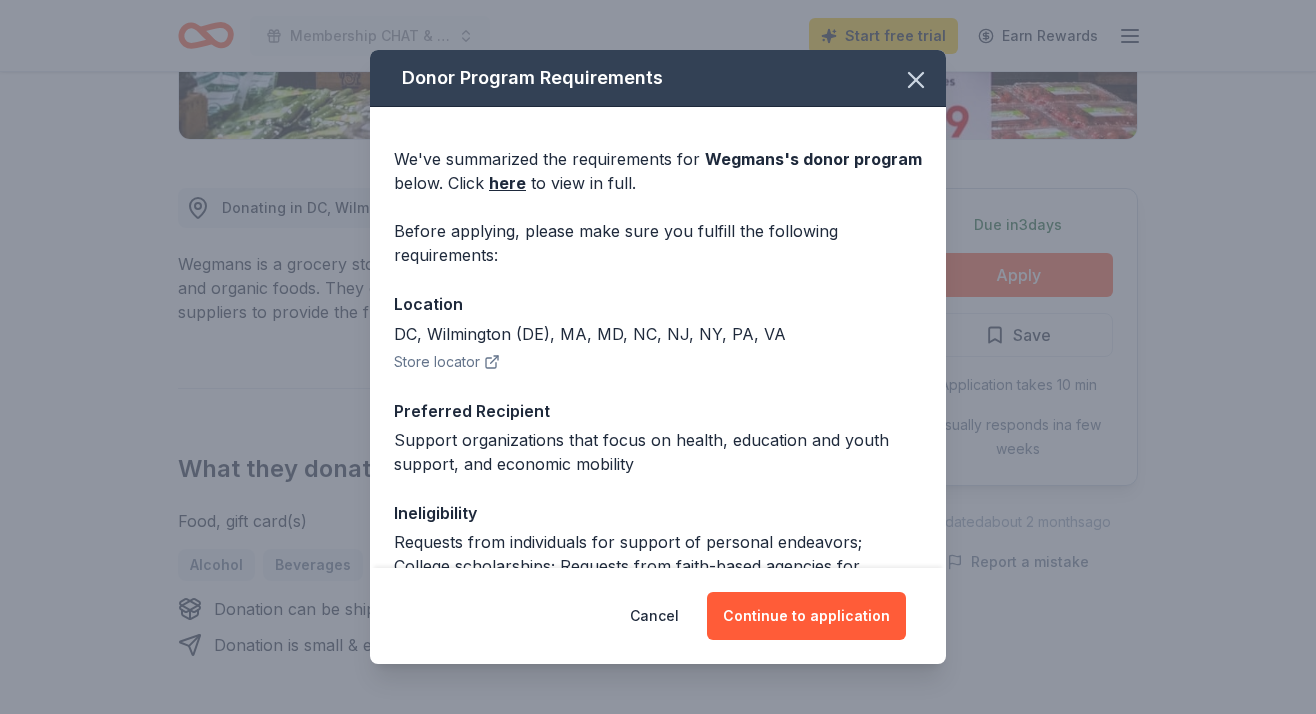 click on "Ineligibility" at bounding box center (658, 513) 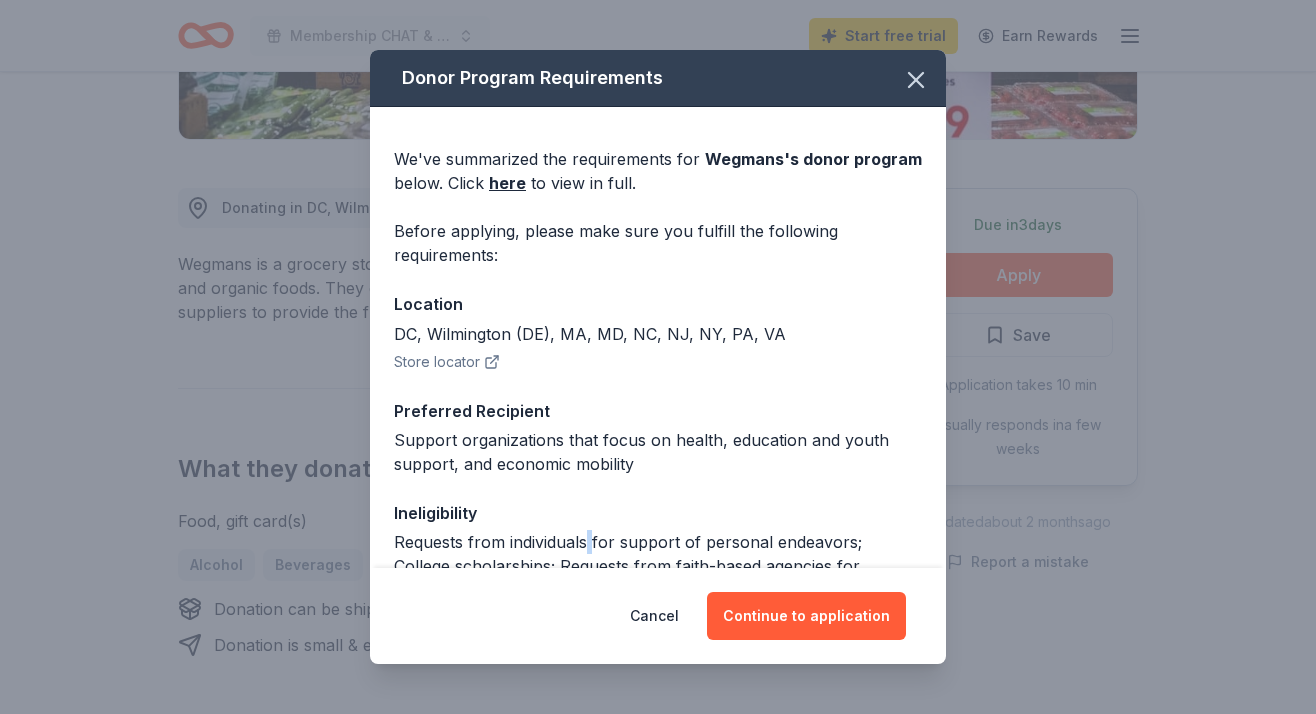 click on "Requests from individuals for support of personal endeavors; College scholarships; Requests from faith-based agencies for religious purposes; Professional development seminars and conferences; Employee recognition events; Travel expenses for educational or extracurricular activities; Pageants; Charitable fundraising efforts of other businesses; Political contributions" at bounding box center [658, 602] 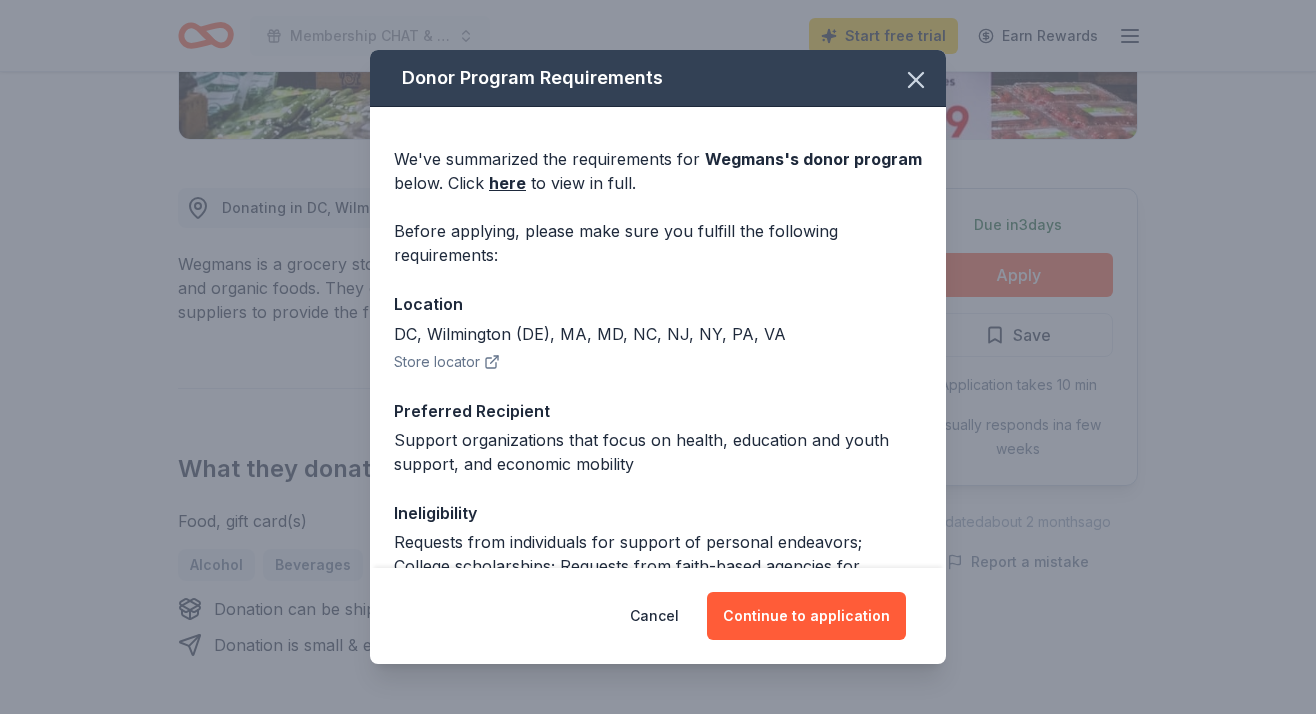 click on "Support organizations that focus on health, education and youth support, and economic mobility" at bounding box center [658, 452] 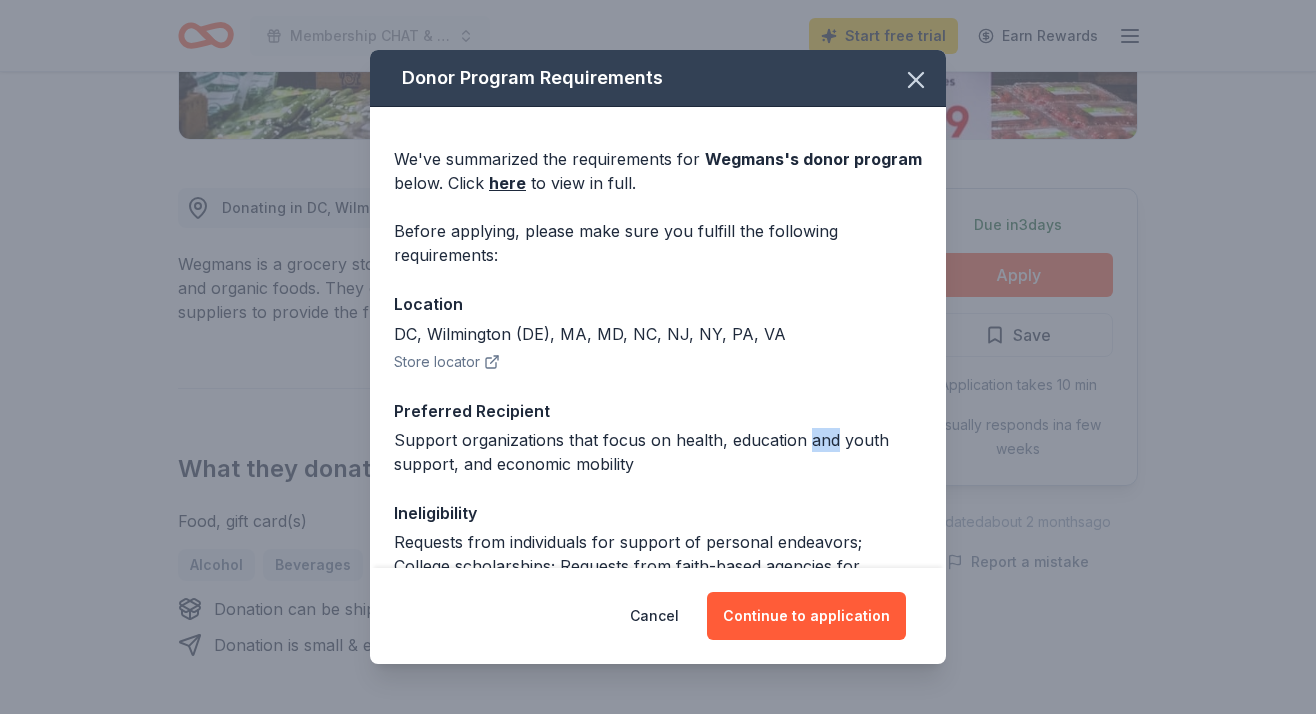 click on "Support organizations that focus on health, education and youth support, and economic mobility" at bounding box center [658, 452] 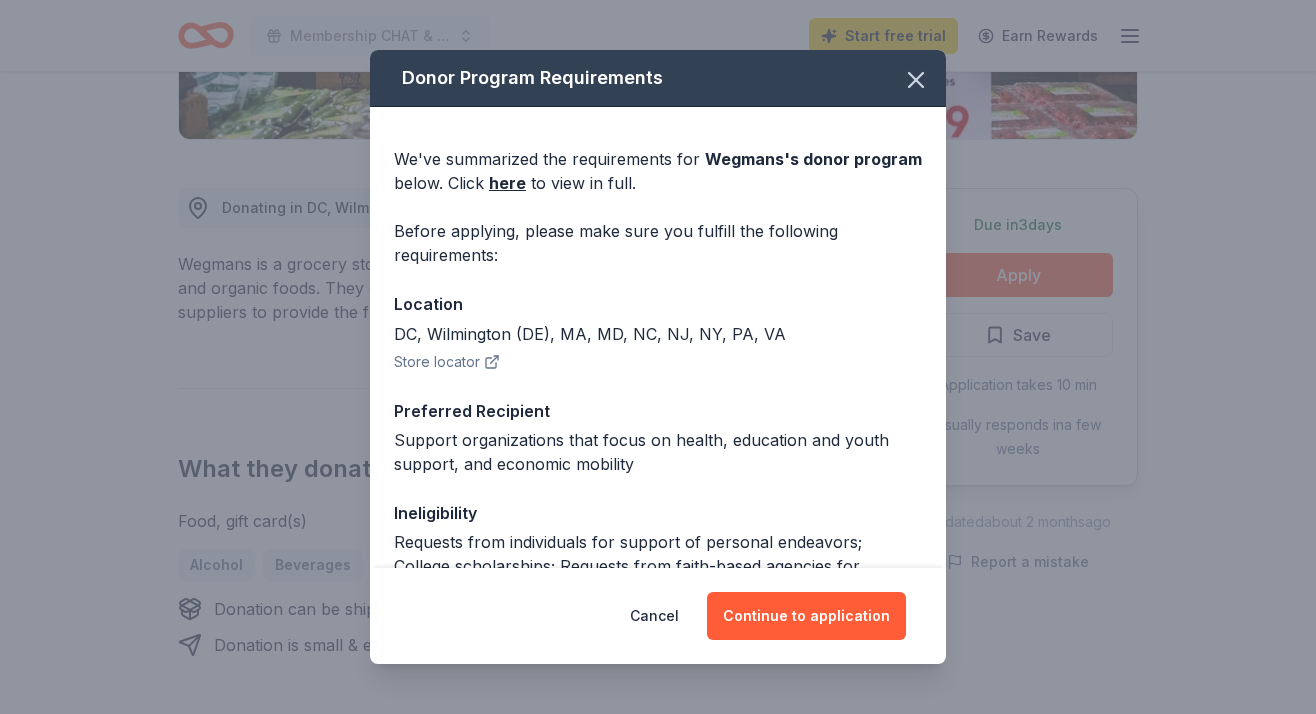 click on "Location DC, Wilmington ([STATE]), MA, MD, NC, NJ, NY, PA, VA Store locator  Preferred Recipient Support organizations that focus on health, education and youth support, and economic mobility Ineligibility Requests from individuals for support of personal endeavors; College scholarships; Requests from faith-based agencies for religious purposes; Professional development seminars and conferences; Employee recognition events; Travel expenses for educational or extracurricular activities; Pageants; Charitable fundraising efforts of other businesses; Political contributions Legal 501(c)(3) required Deadline Due in  3  days" at bounding box center [658, 483] 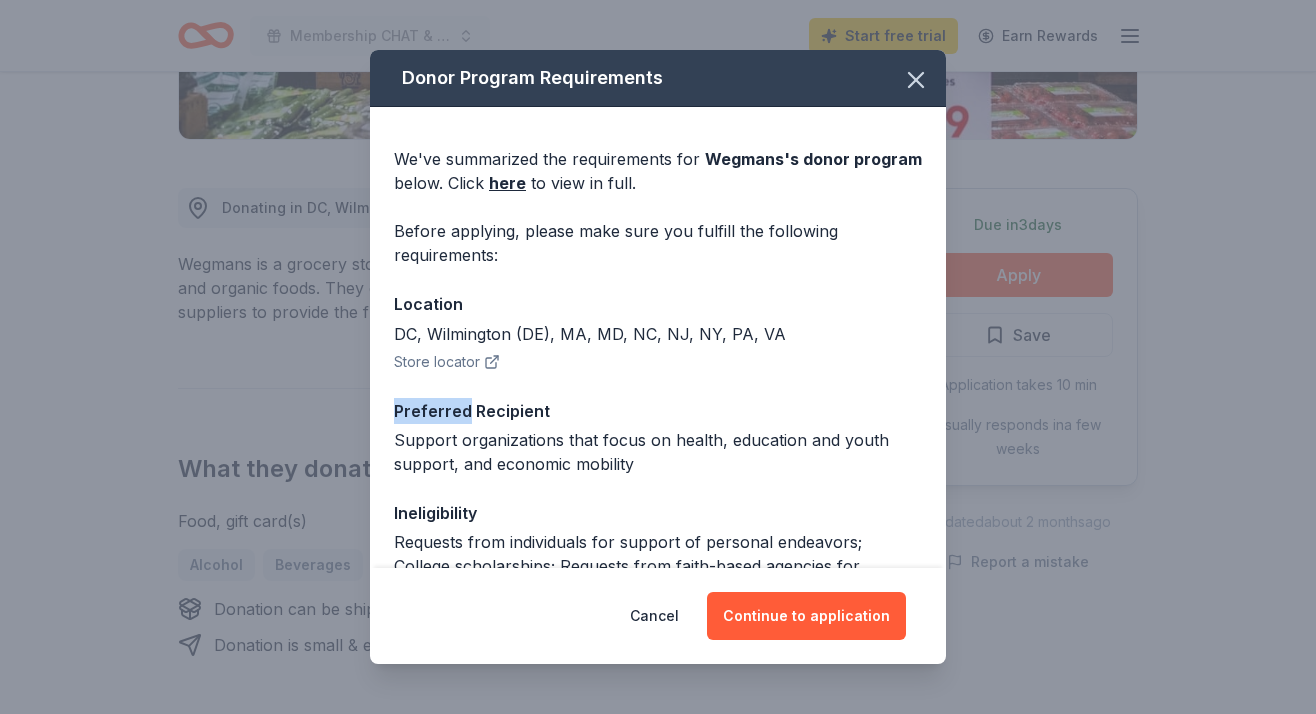 click on "Location DC, Wilmington ([STATE]), MA, MD, NC, NJ, NY, PA, VA Store locator  Preferred Recipient Support organizations that focus on health, education and youth support, and economic mobility Ineligibility Requests from individuals for support of personal endeavors; College scholarships; Requests from faith-based agencies for religious purposes; Professional development seminars and conferences; Employee recognition events; Travel expenses for educational or extracurricular activities; Pageants; Charitable fundraising efforts of other businesses; Political contributions Legal 501(c)(3) required Deadline Due in  3  days" at bounding box center [658, 483] 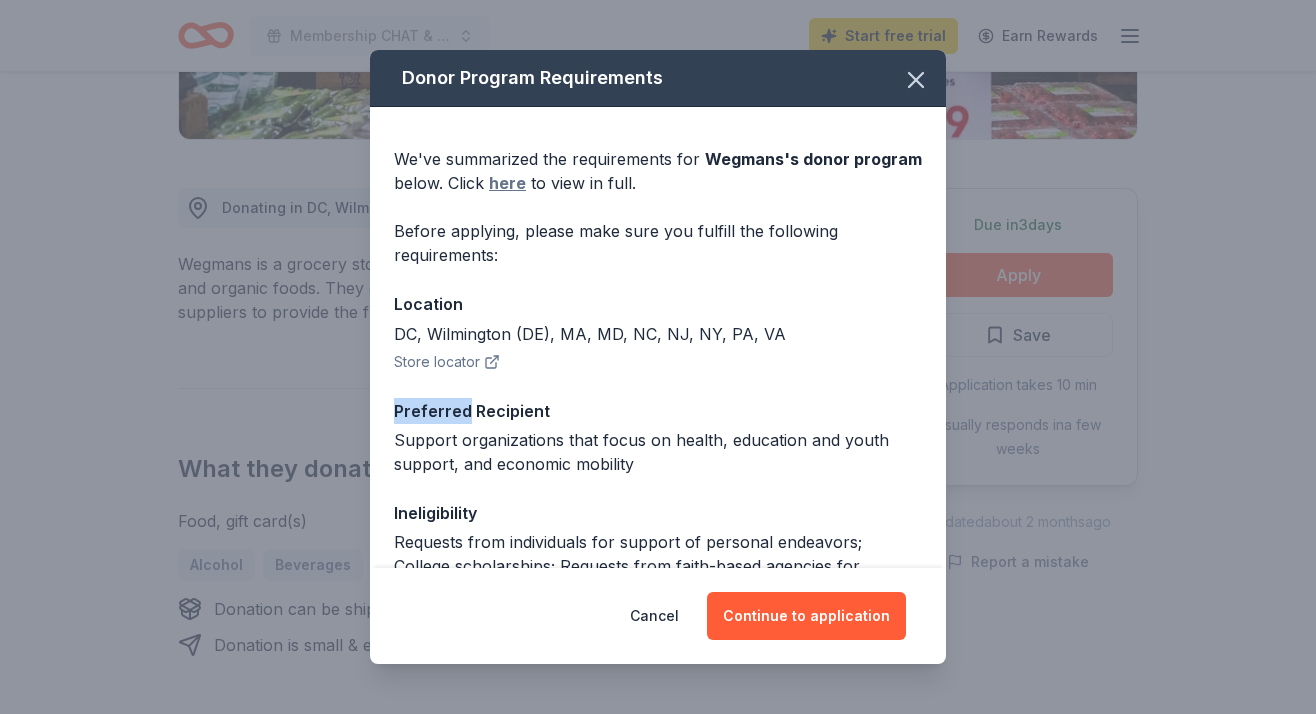 click on "here" at bounding box center (507, 183) 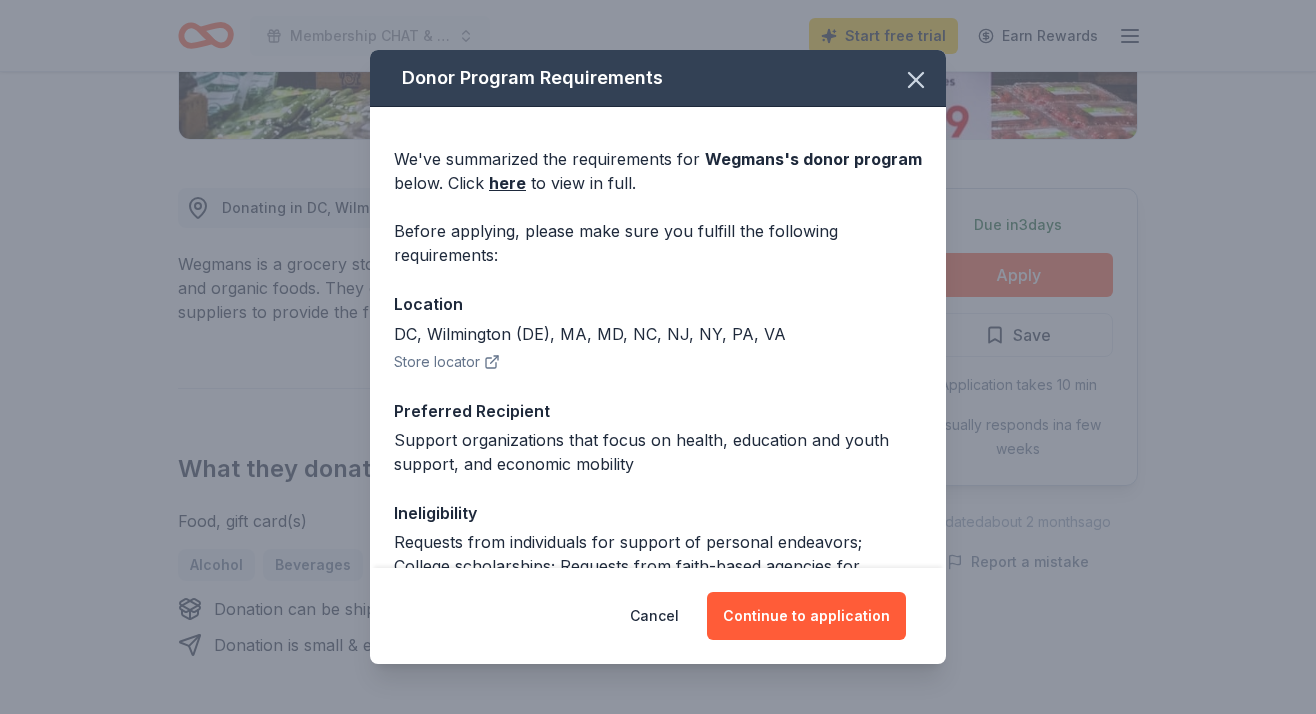 click on "DC, Wilmington ([STATE]), MA, MD, NC, NJ, NY, PA, VA Store locator" at bounding box center (658, 348) 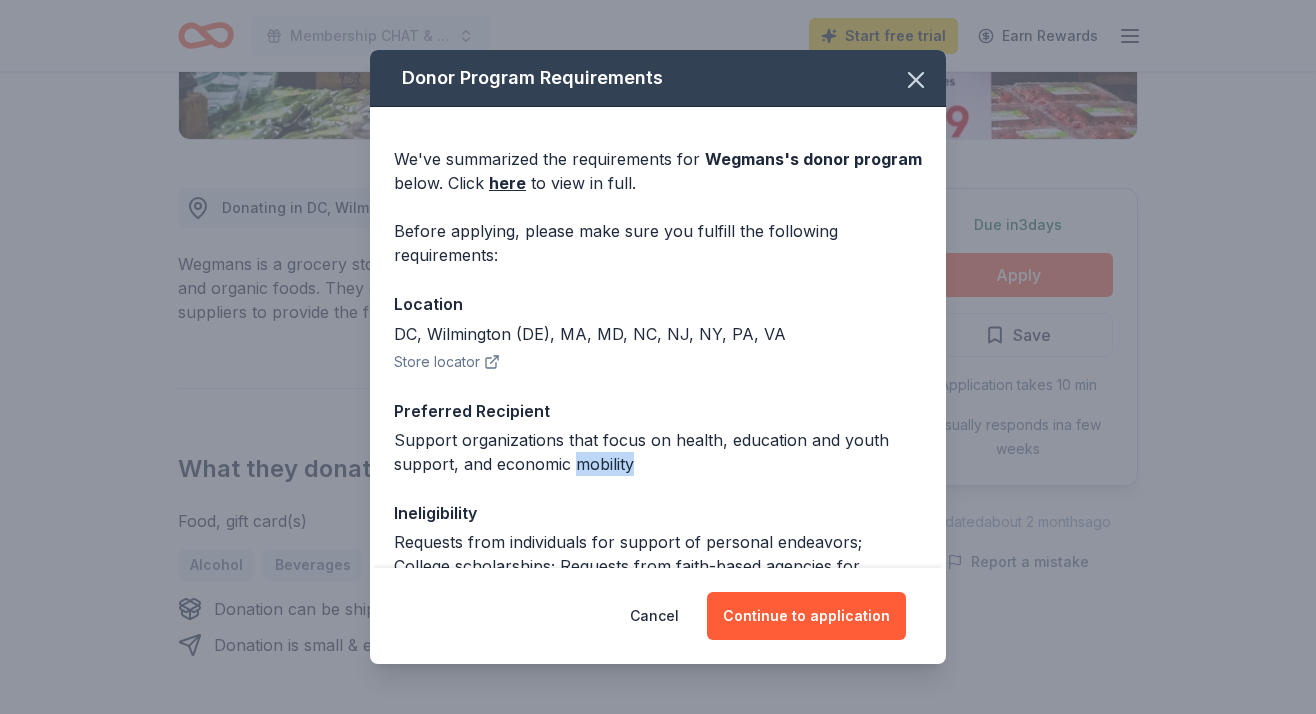 click on "Support organizations that focus on health, education and youth support, and economic mobility" at bounding box center (658, 452) 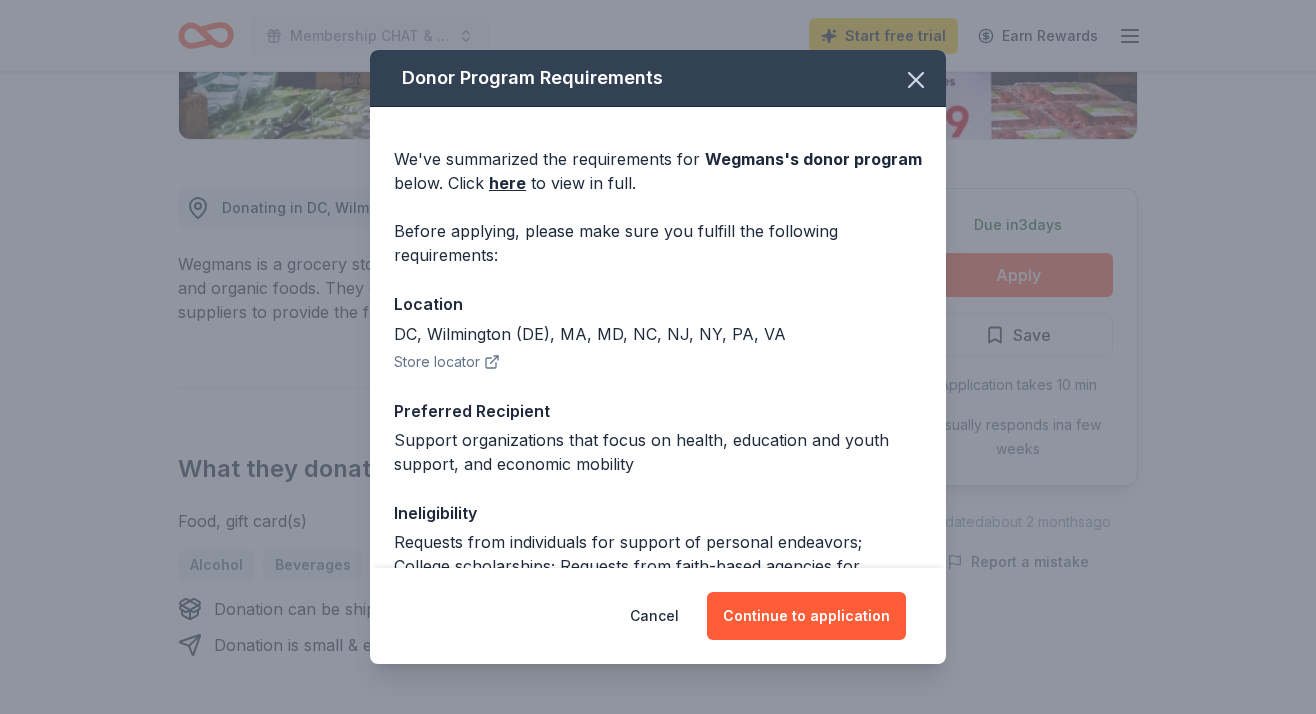 click on "Requests from individuals for support of personal endeavors; College scholarships; Requests from faith-based agencies for religious purposes; Professional development seminars and conferences; Employee recognition events; Travel expenses for educational or extracurricular activities; Pageants; Charitable fundraising efforts of other businesses; Political contributions" at bounding box center [658, 602] 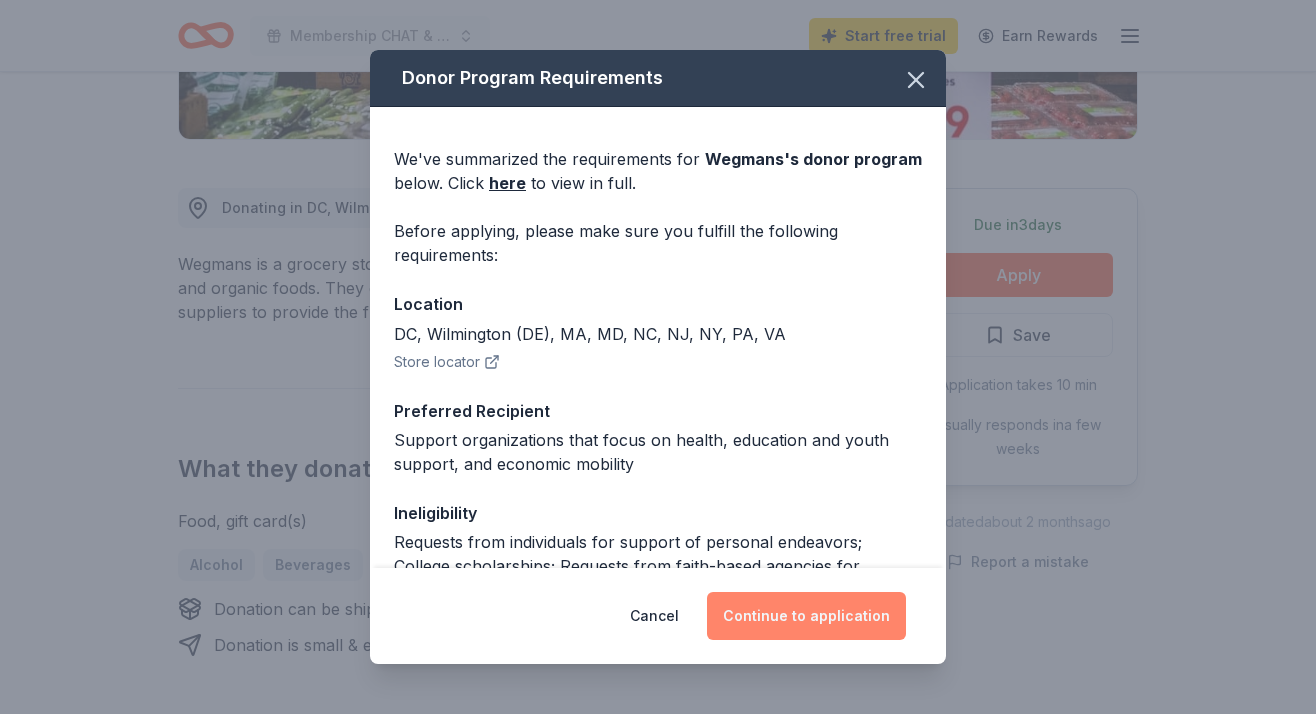 click on "Continue to application" at bounding box center (806, 616) 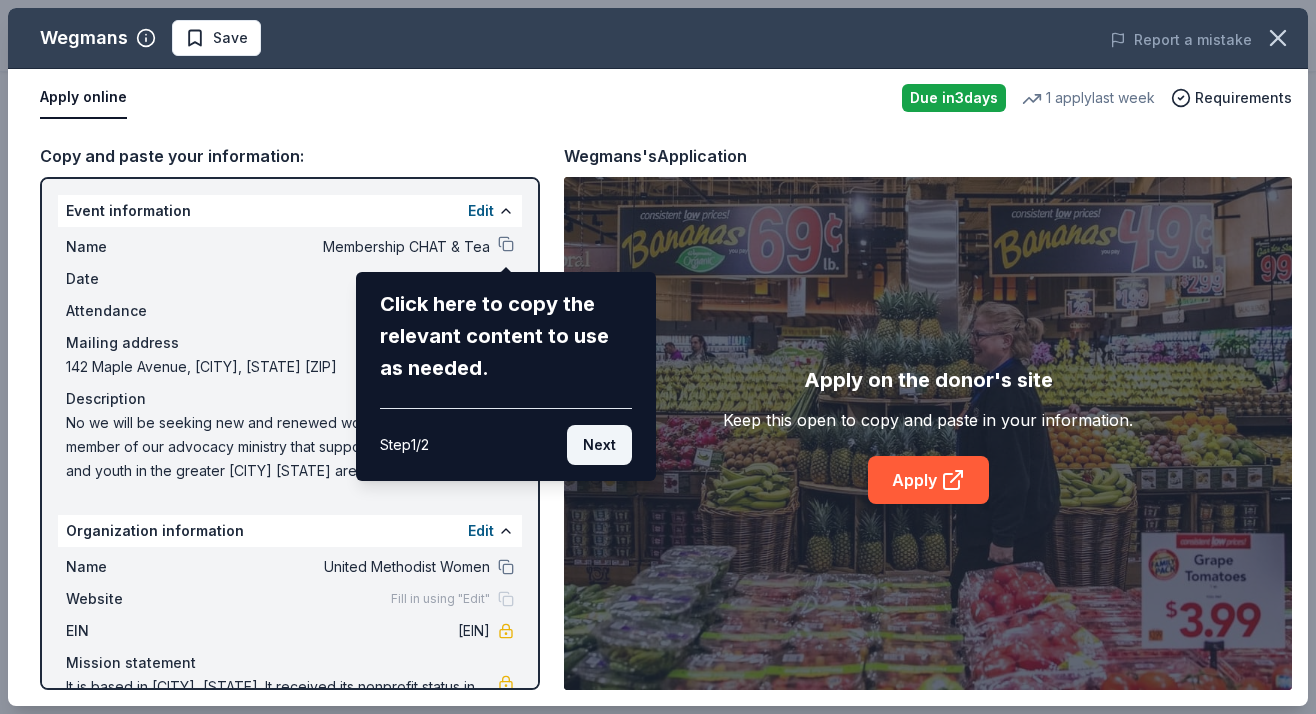 click on "Next" at bounding box center (599, 445) 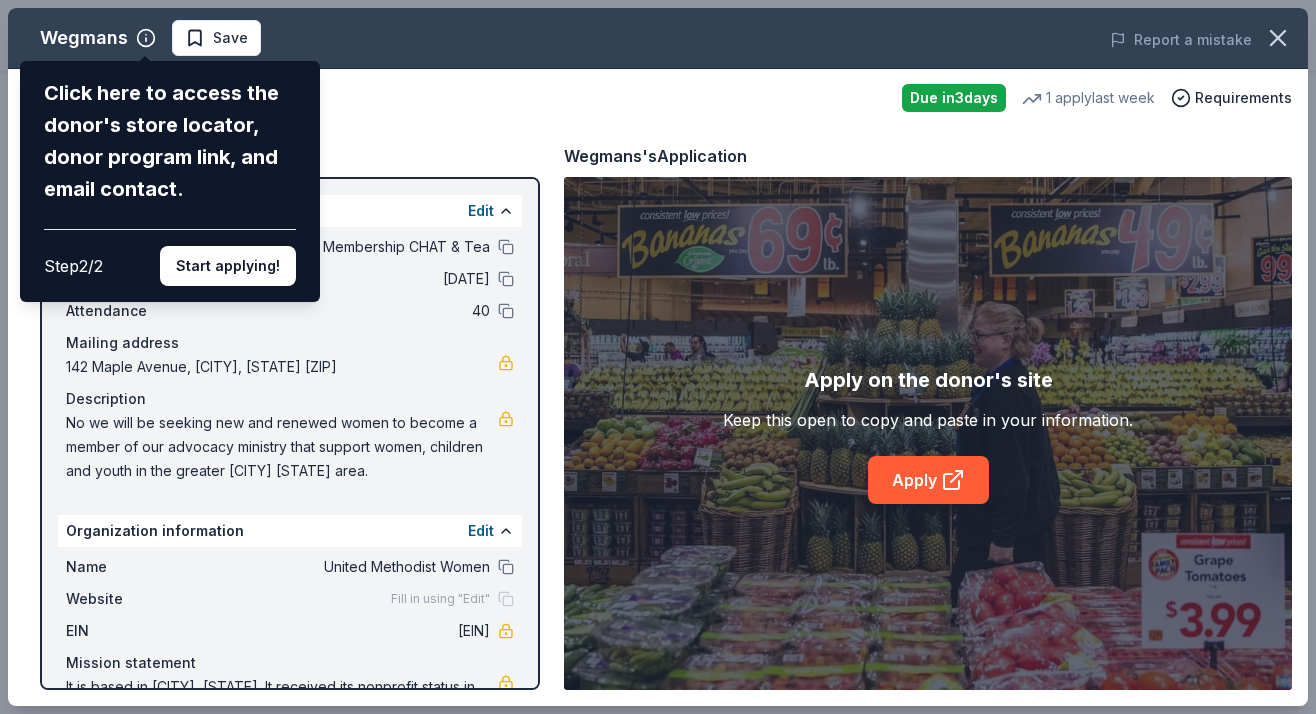 click on "142 Maple Avenue, [CITY], [STATE] [ZIP]" at bounding box center [658, 357] 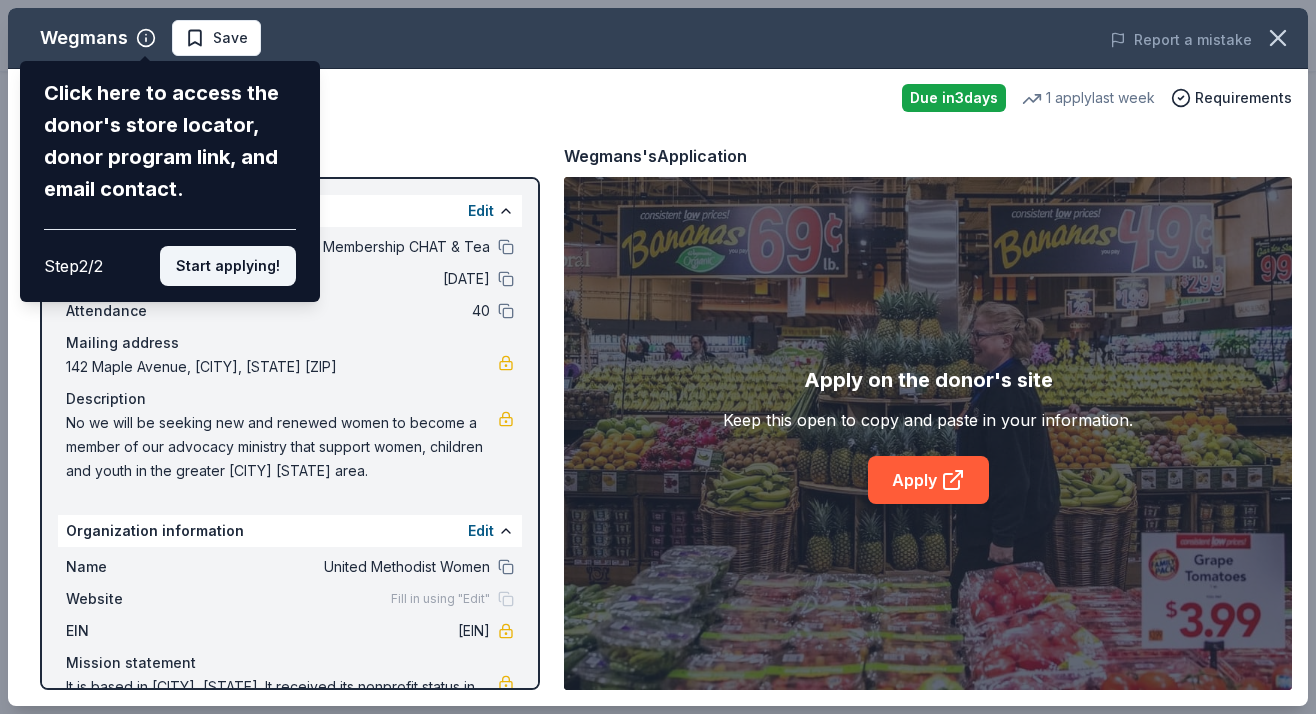 click on "Start applying!" at bounding box center [228, 266] 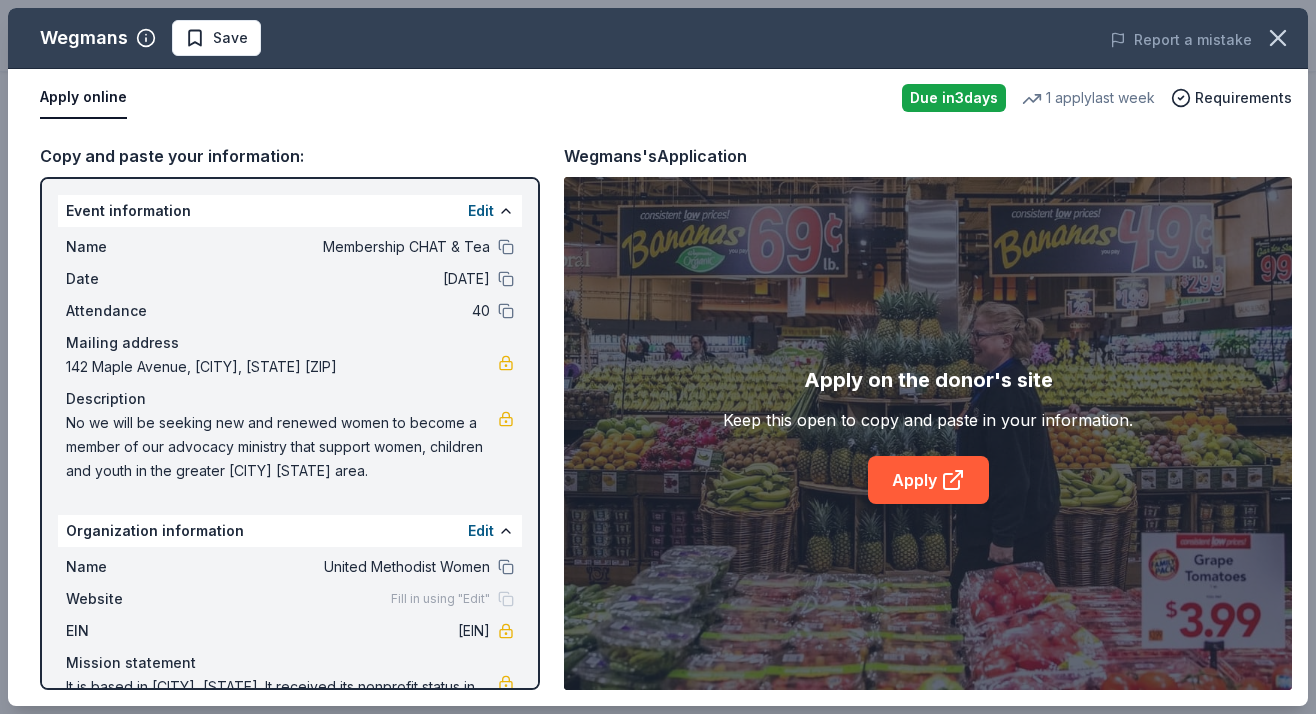 click on "142 Maple Avenue, [CITY], [STATE] [ZIP]" at bounding box center (658, 357) 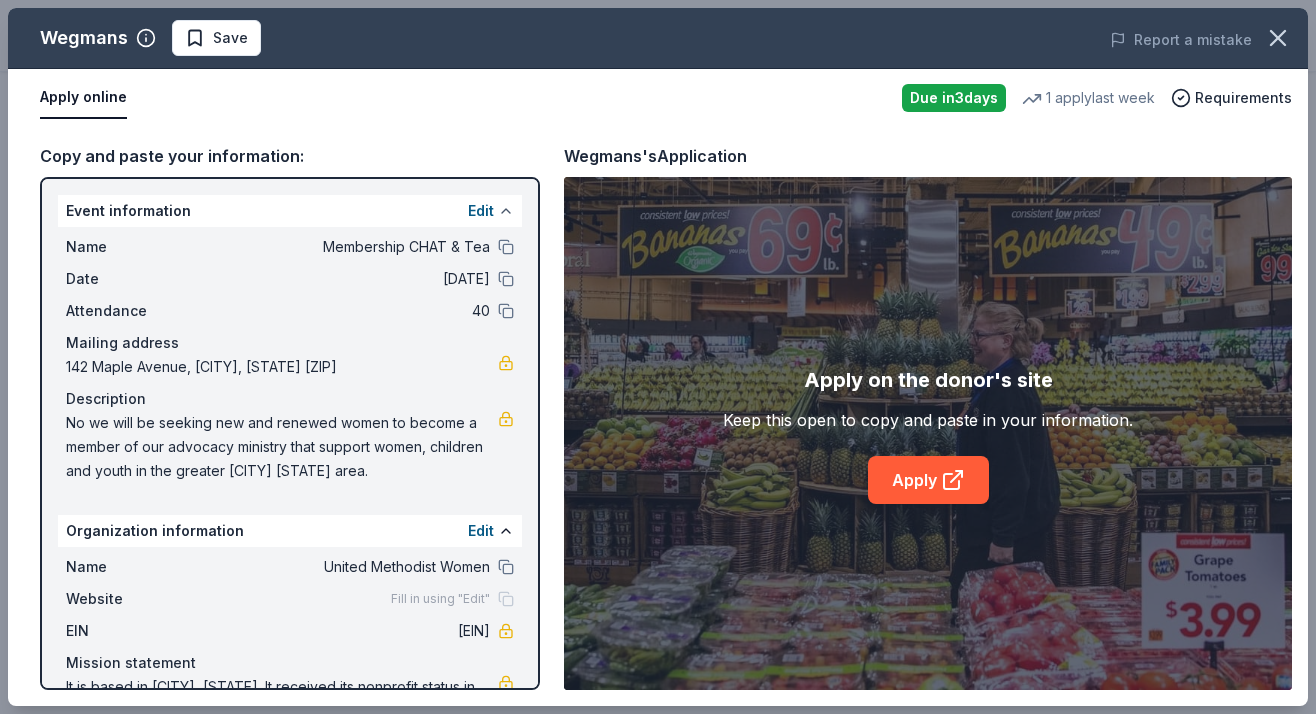 click at bounding box center (506, 211) 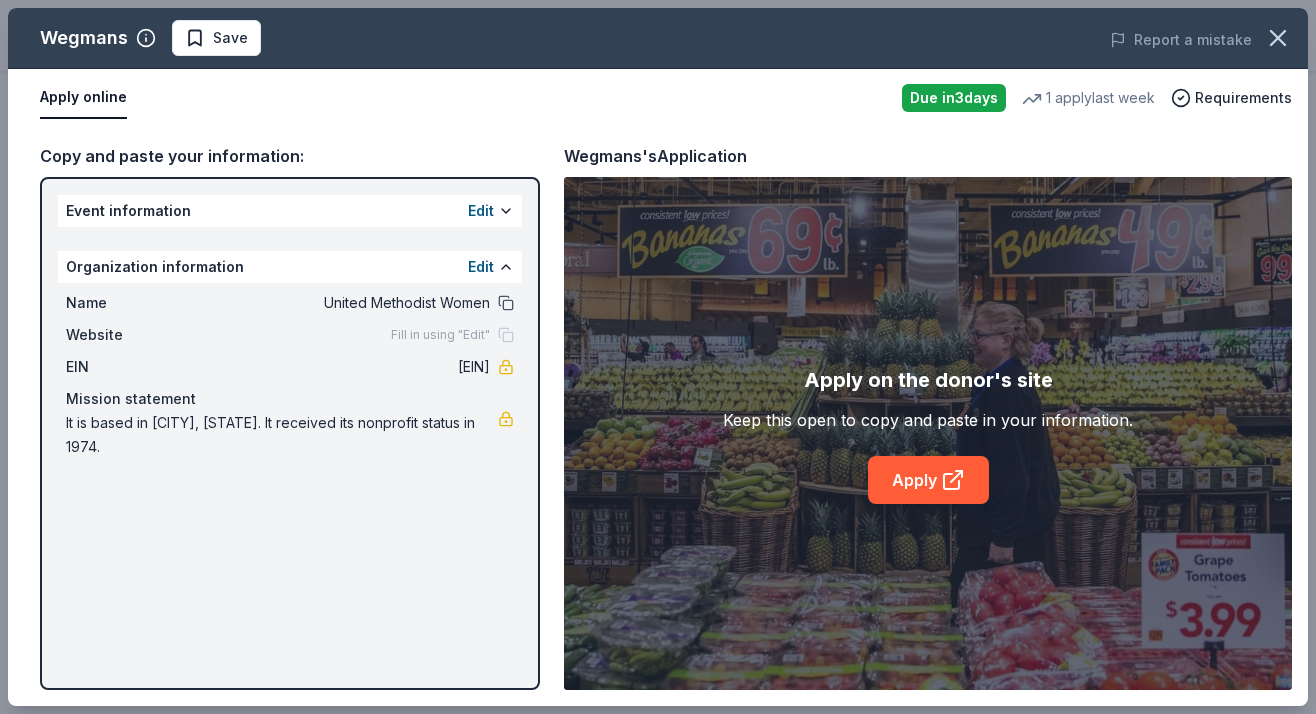 click at bounding box center [506, 303] 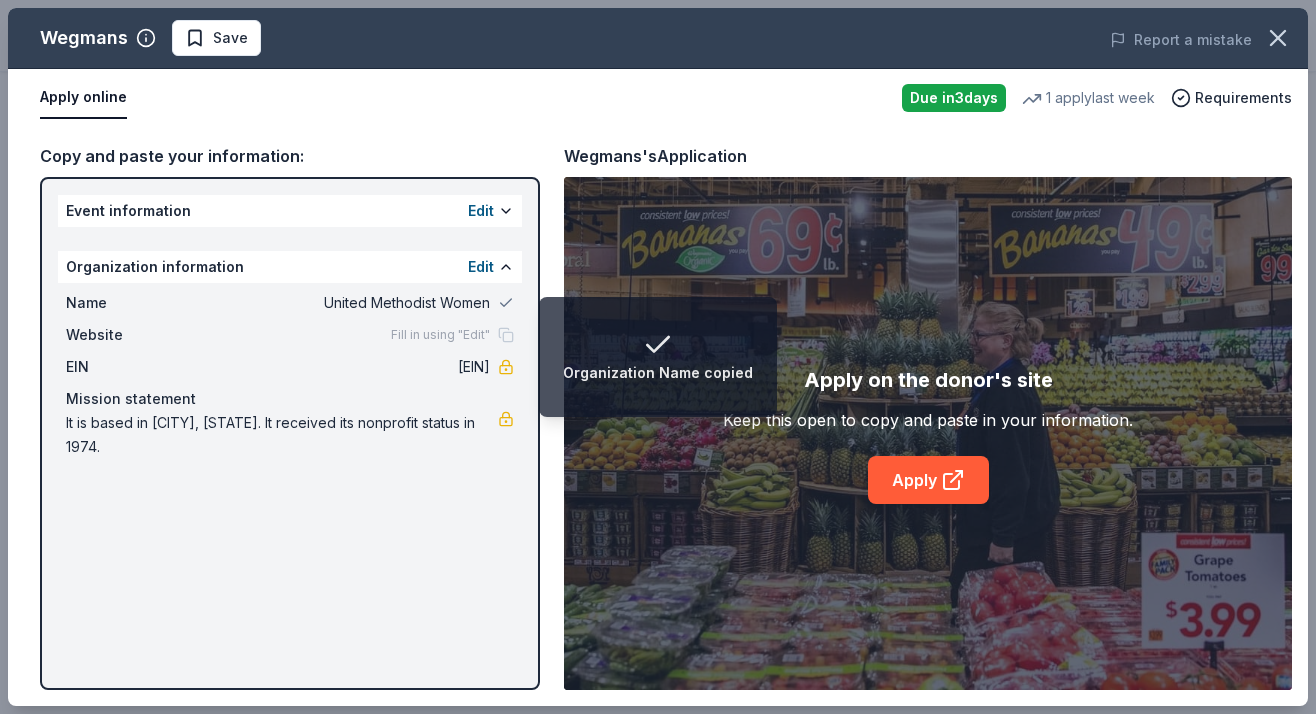 click on "United Methodist Women" at bounding box center [345, 303] 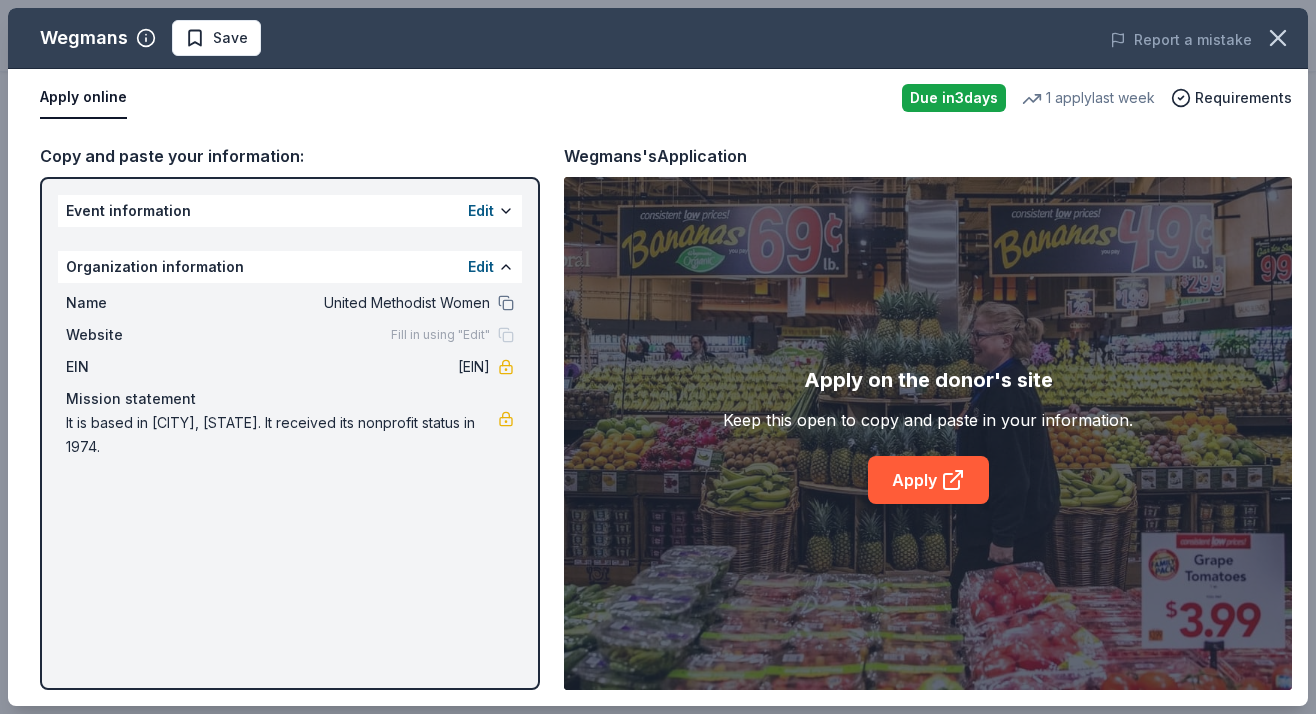 click on "Name United Methodist Women" at bounding box center (290, 303) 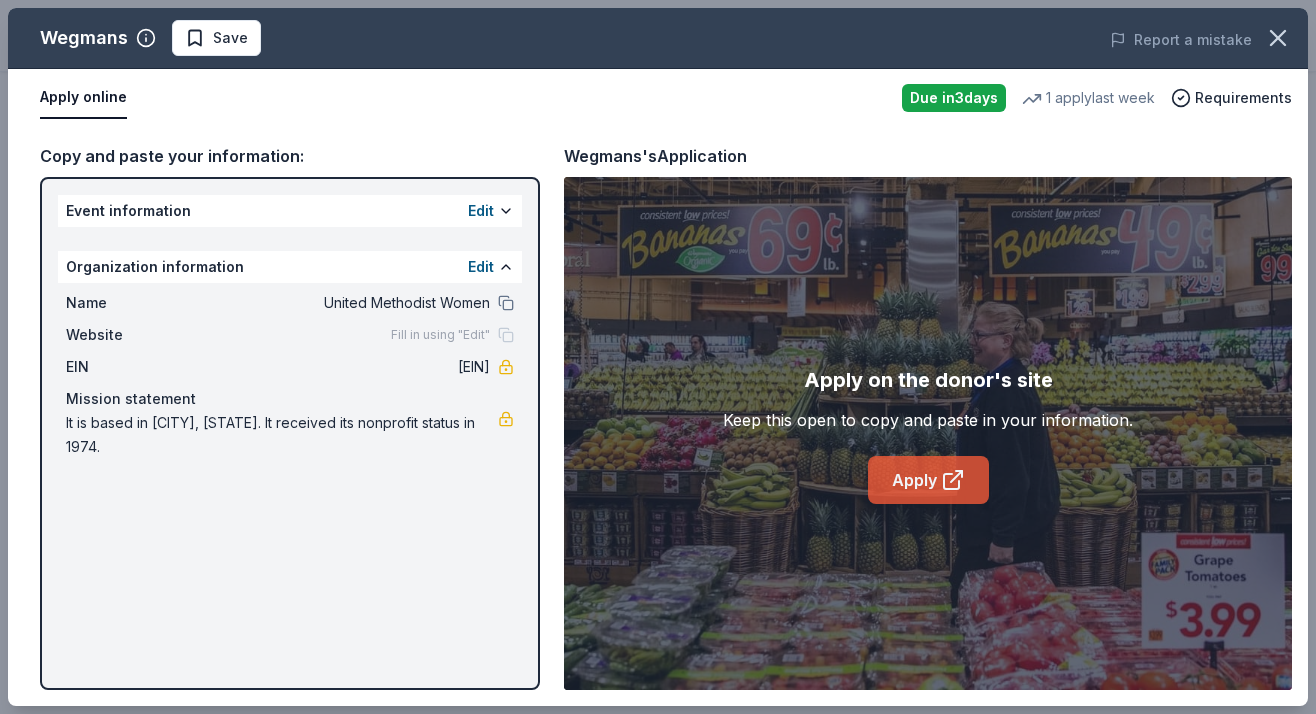 click on "Apply" at bounding box center (928, 480) 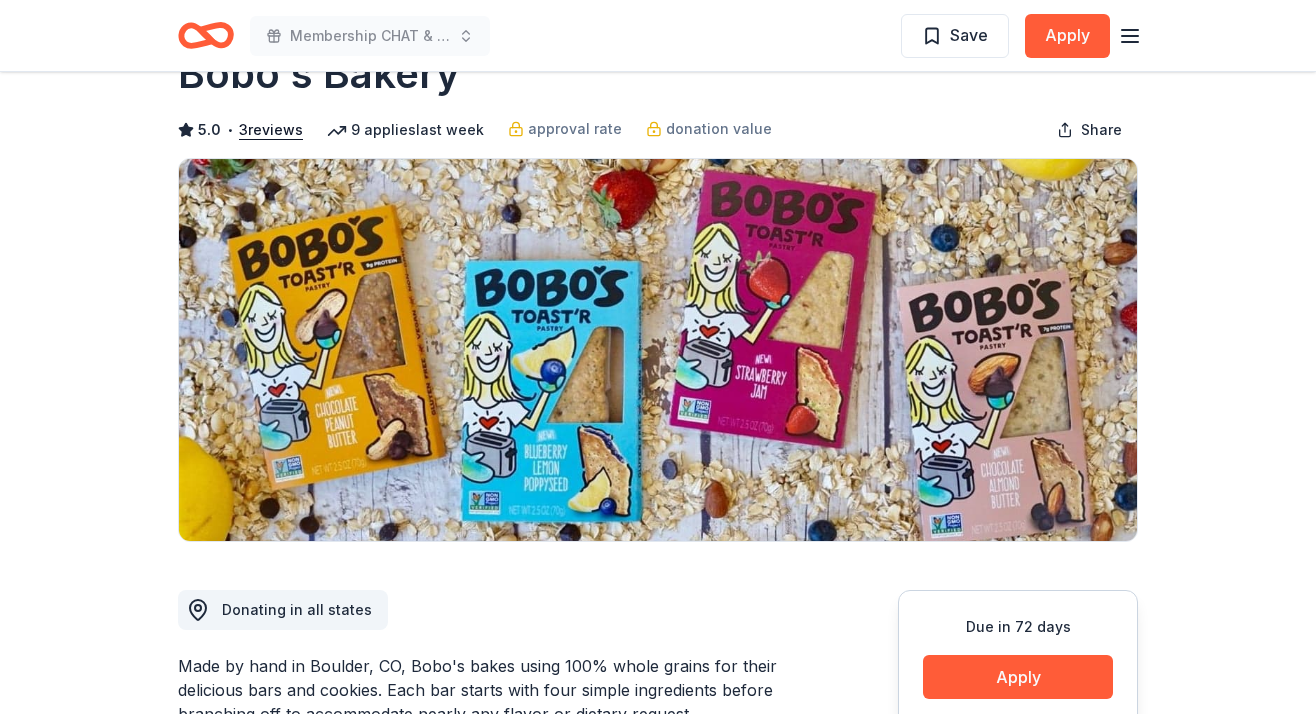 scroll, scrollTop: -2, scrollLeft: 0, axis: vertical 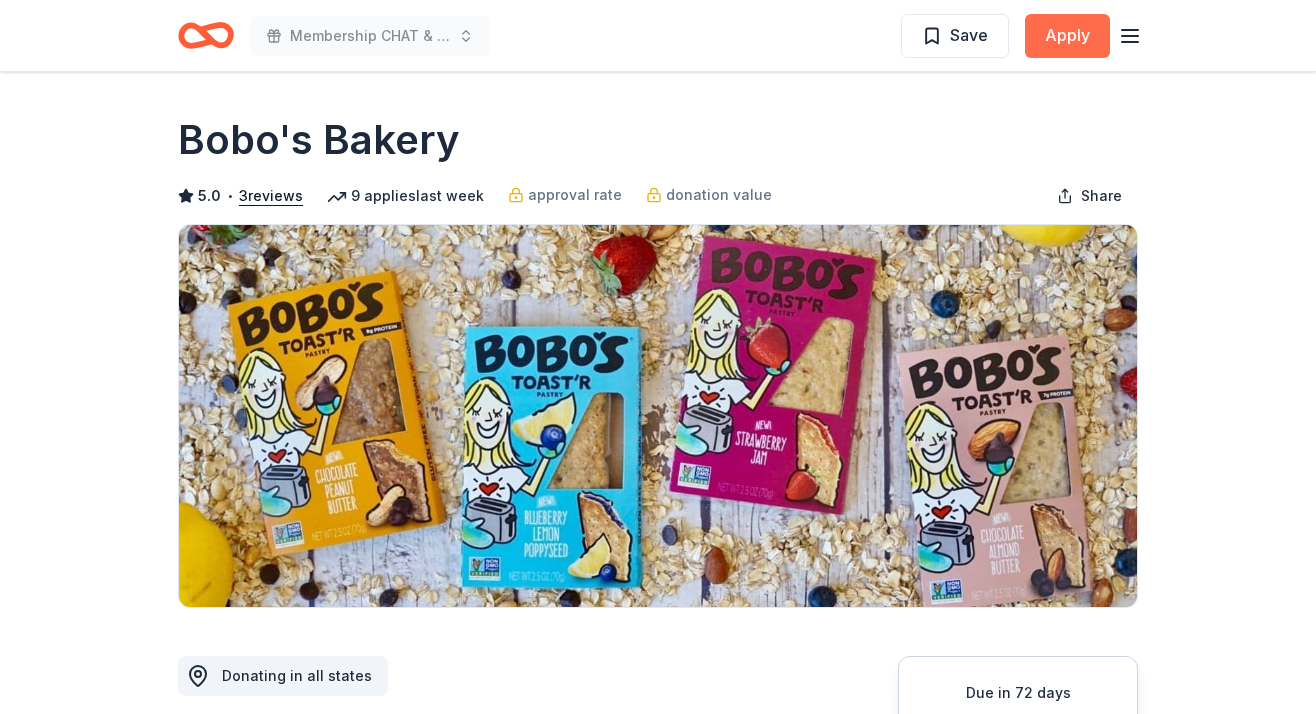 click on "Apply" at bounding box center (1067, 36) 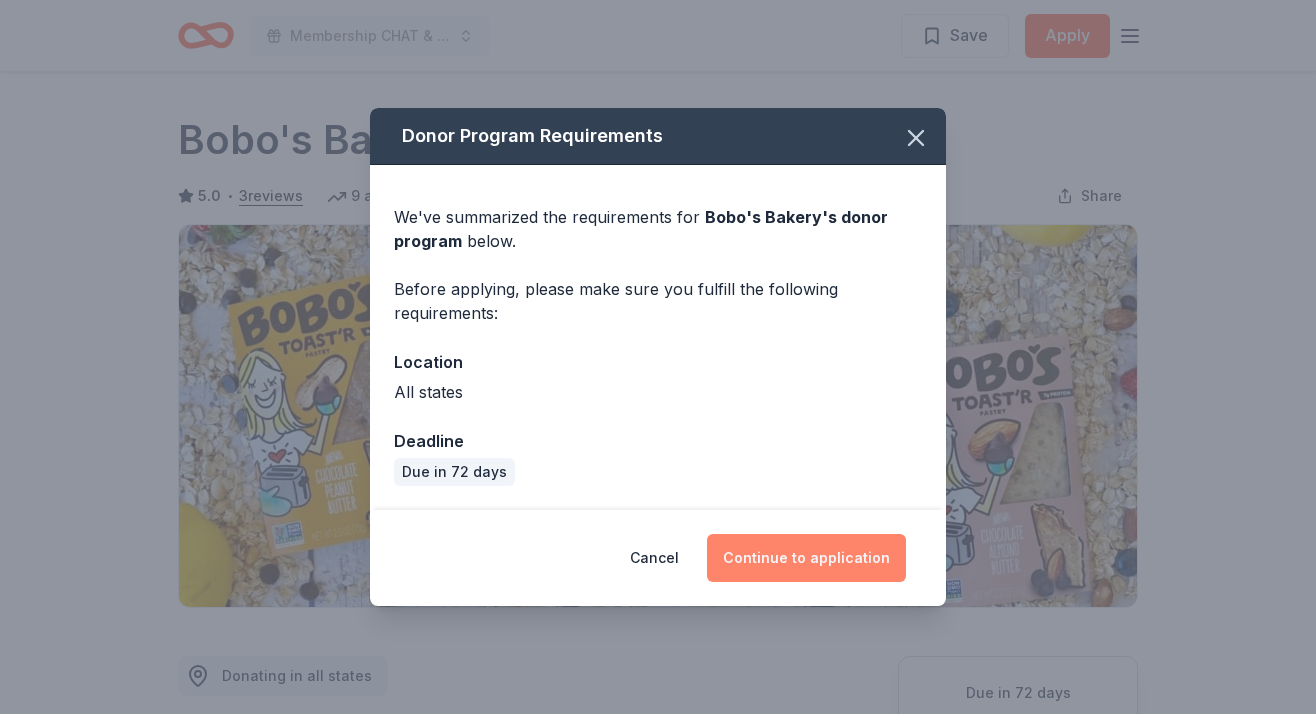 click on "Continue to application" at bounding box center (806, 558) 